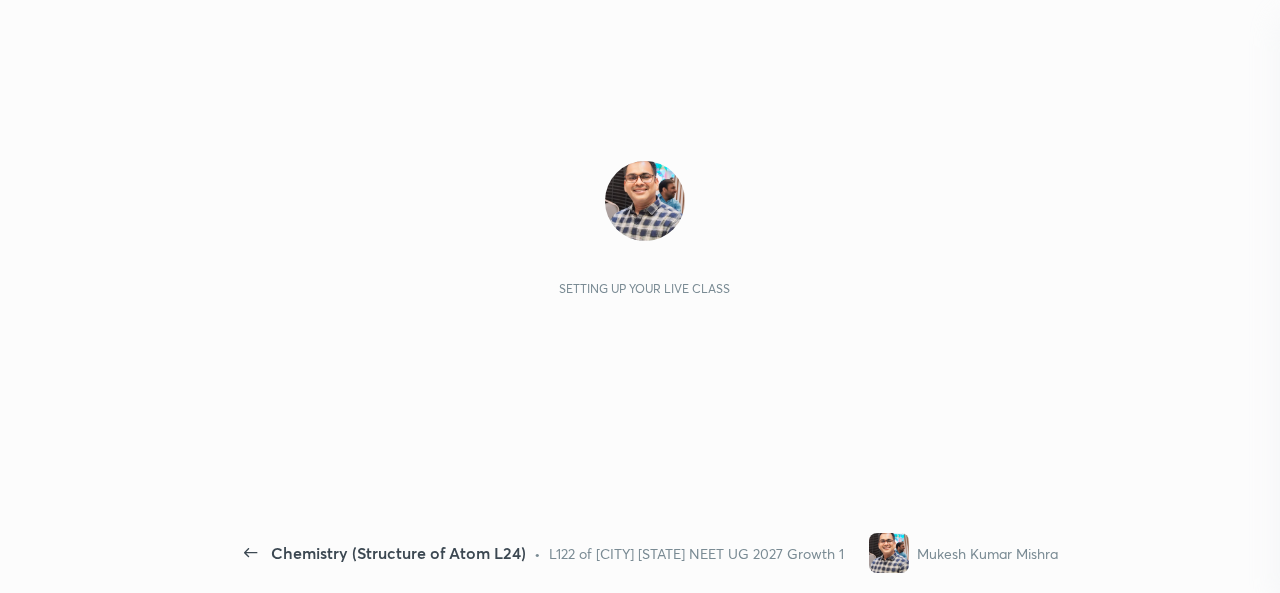 scroll, scrollTop: 0, scrollLeft: 0, axis: both 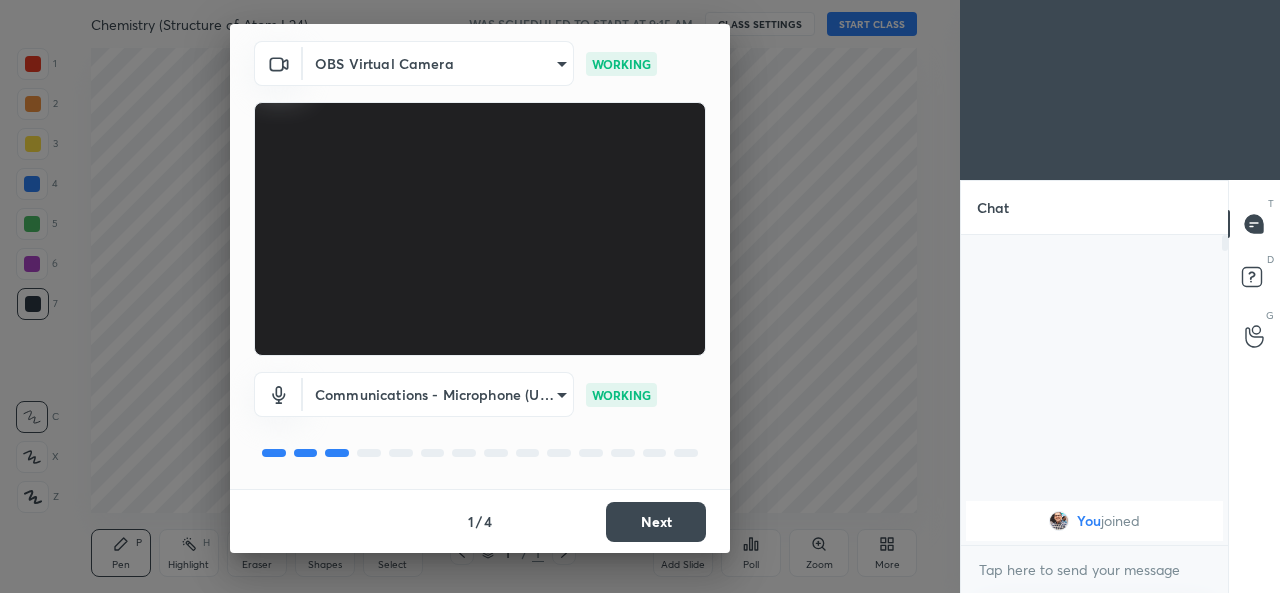 click on "Next" at bounding box center (656, 522) 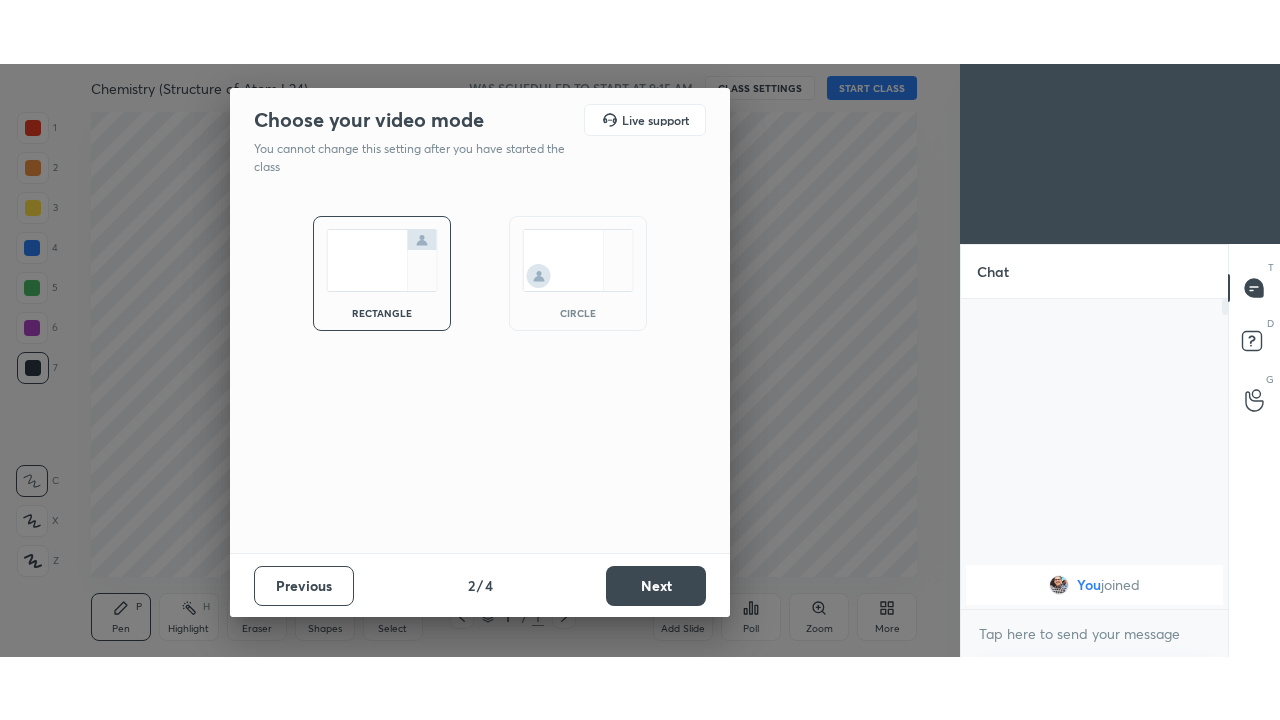 scroll, scrollTop: 0, scrollLeft: 0, axis: both 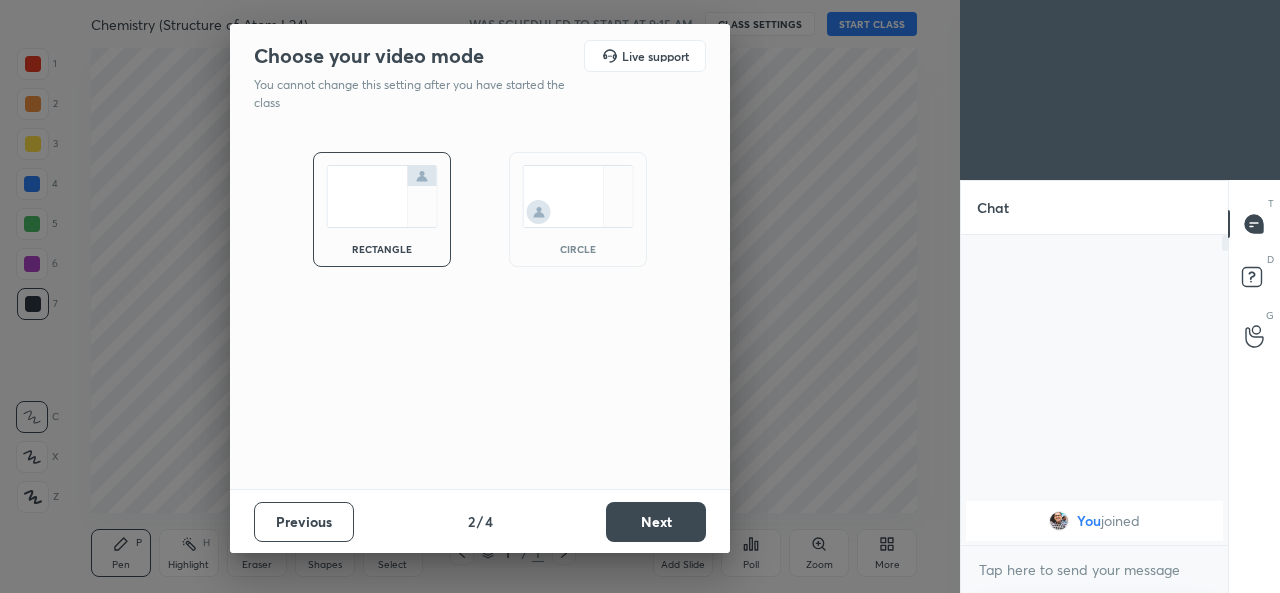 click on "Next" at bounding box center (656, 522) 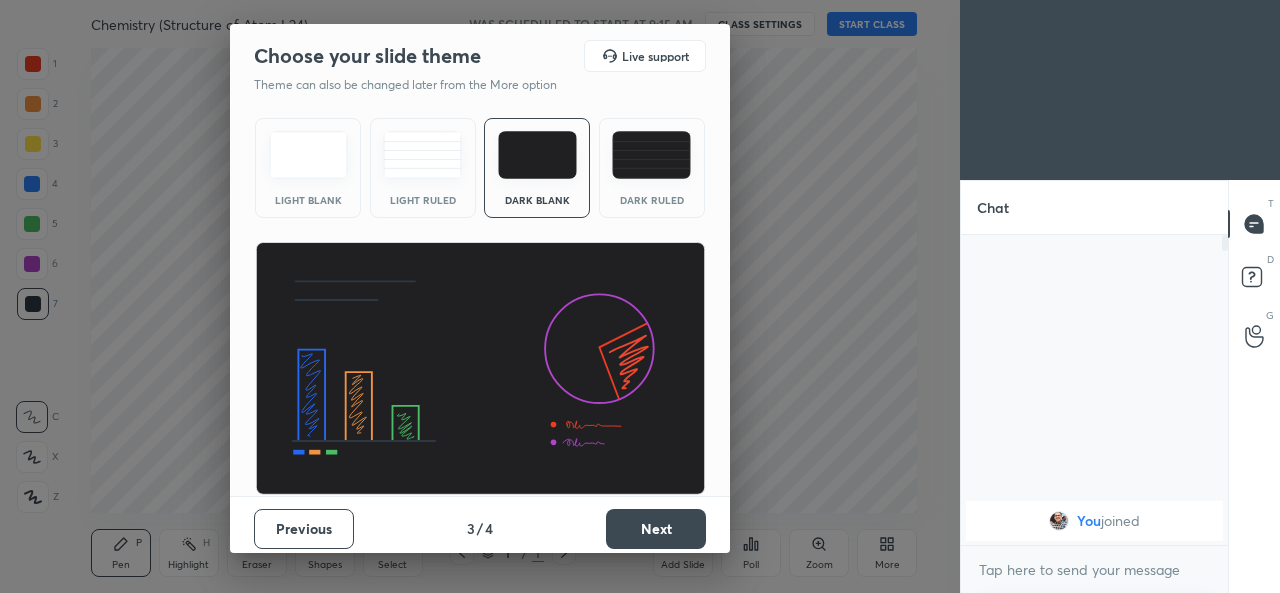 click on "Next" at bounding box center [656, 529] 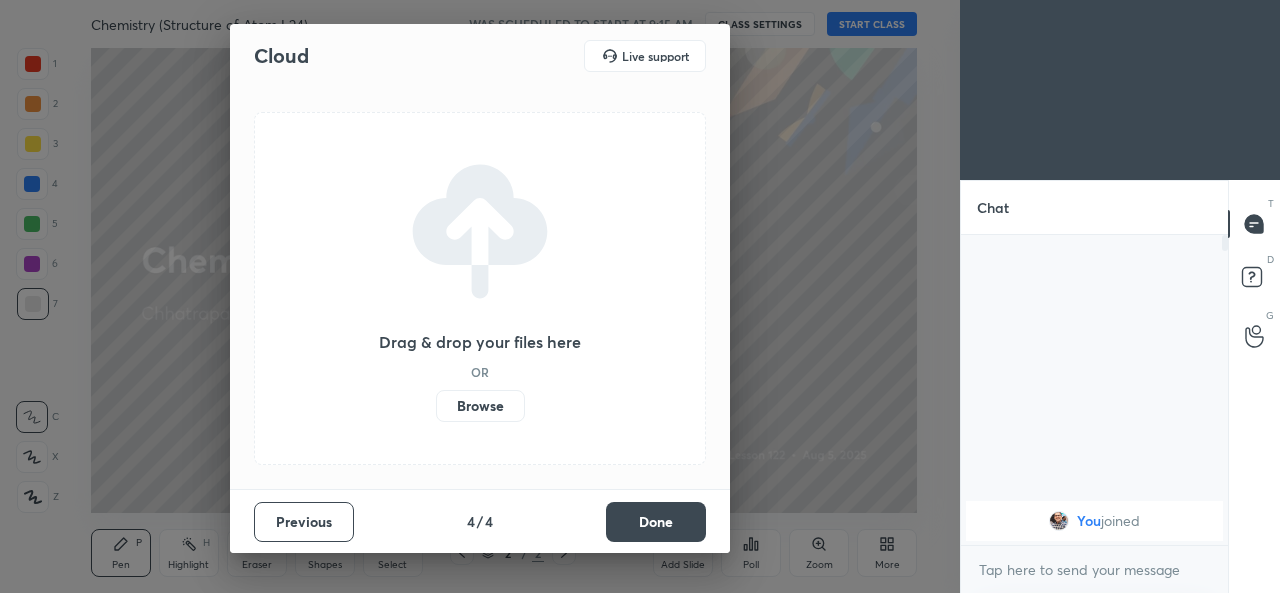 click on "Done" at bounding box center (656, 522) 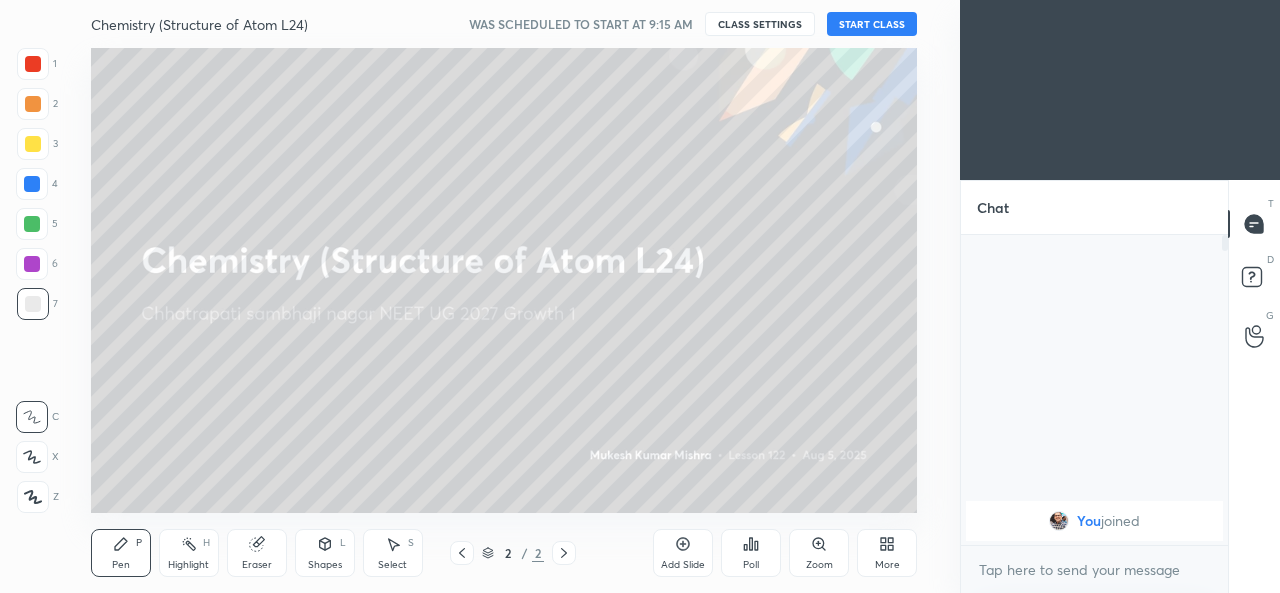 click on "More" at bounding box center (887, 565) 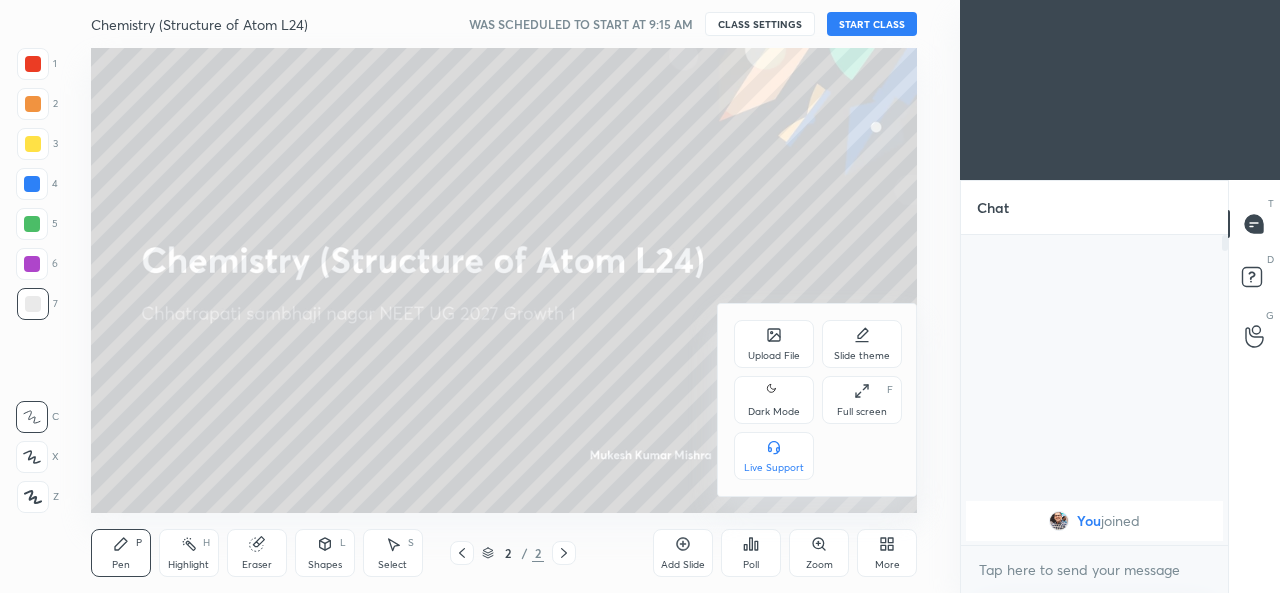 click on "Dark Mode" at bounding box center (774, 412) 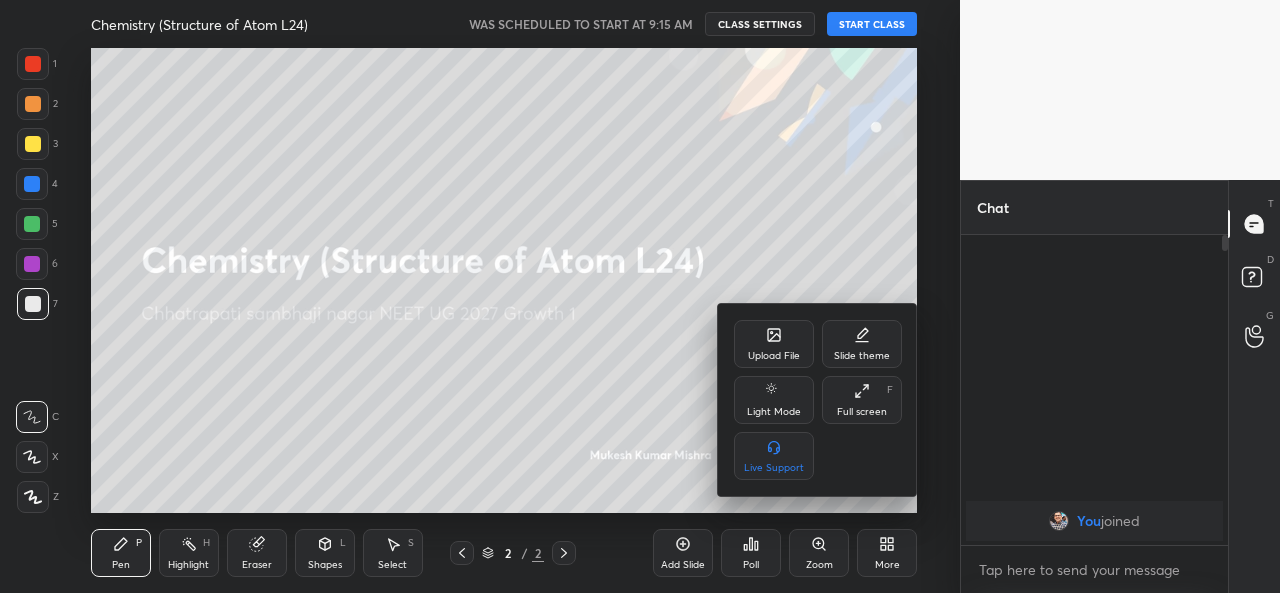 click on "Full screen" at bounding box center (862, 412) 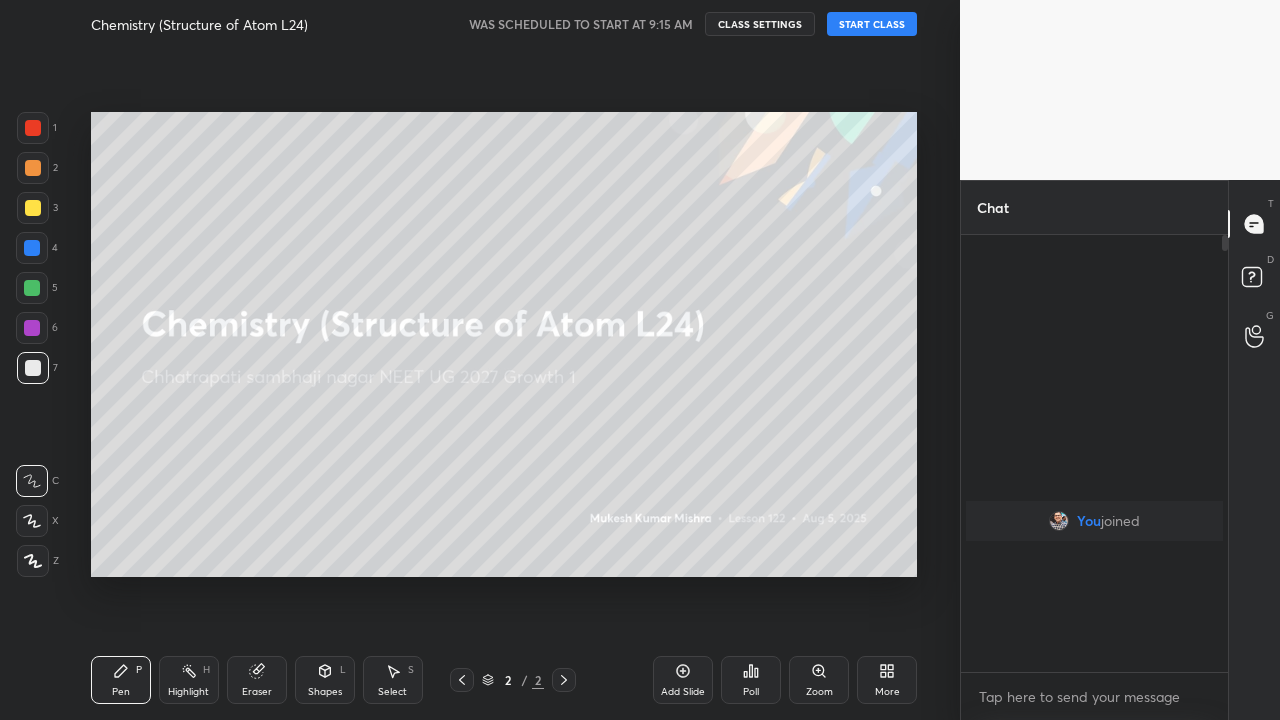 scroll, scrollTop: 99408, scrollLeft: 99120, axis: both 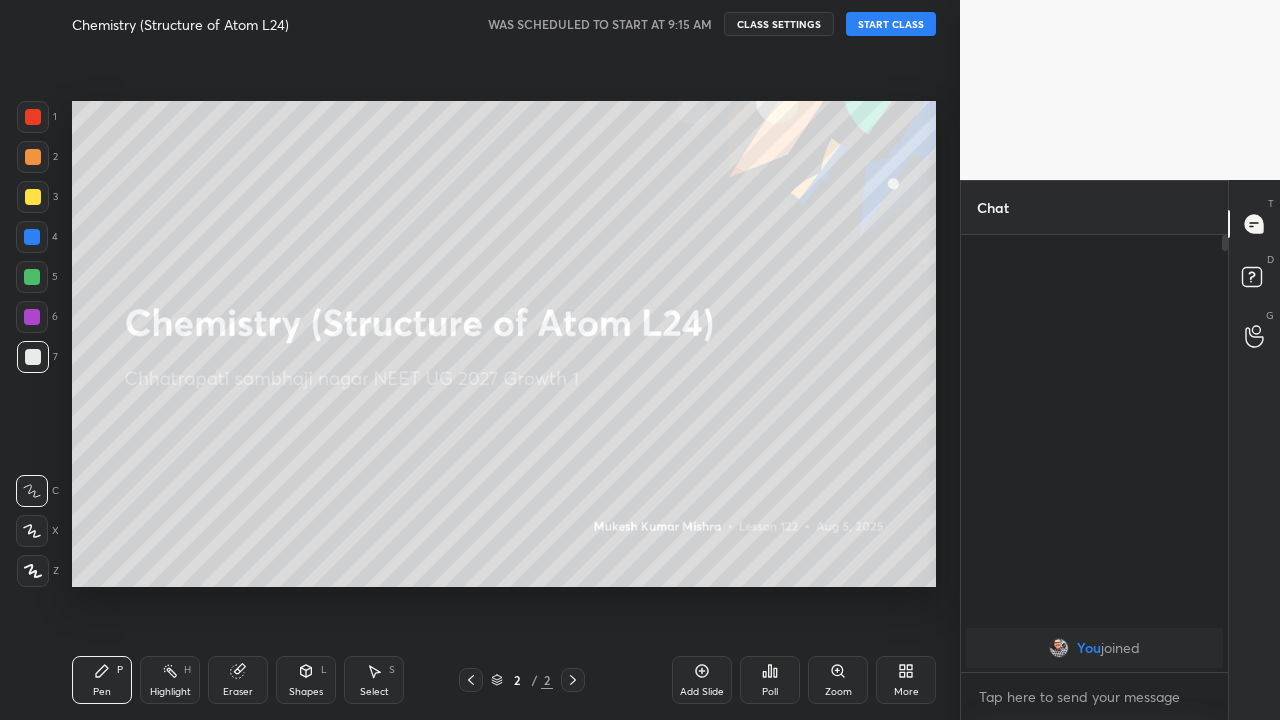 click on "Add Slide" at bounding box center (702, 680) 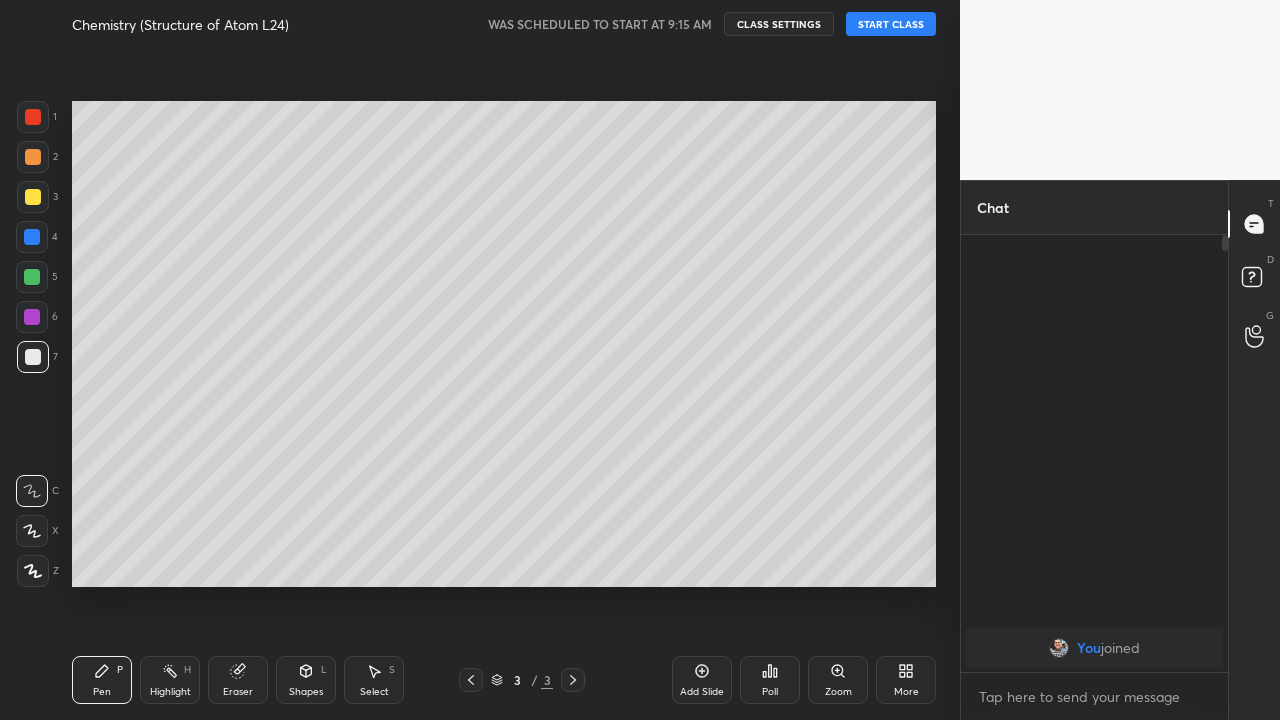 click on "START CLASS" at bounding box center (891, 24) 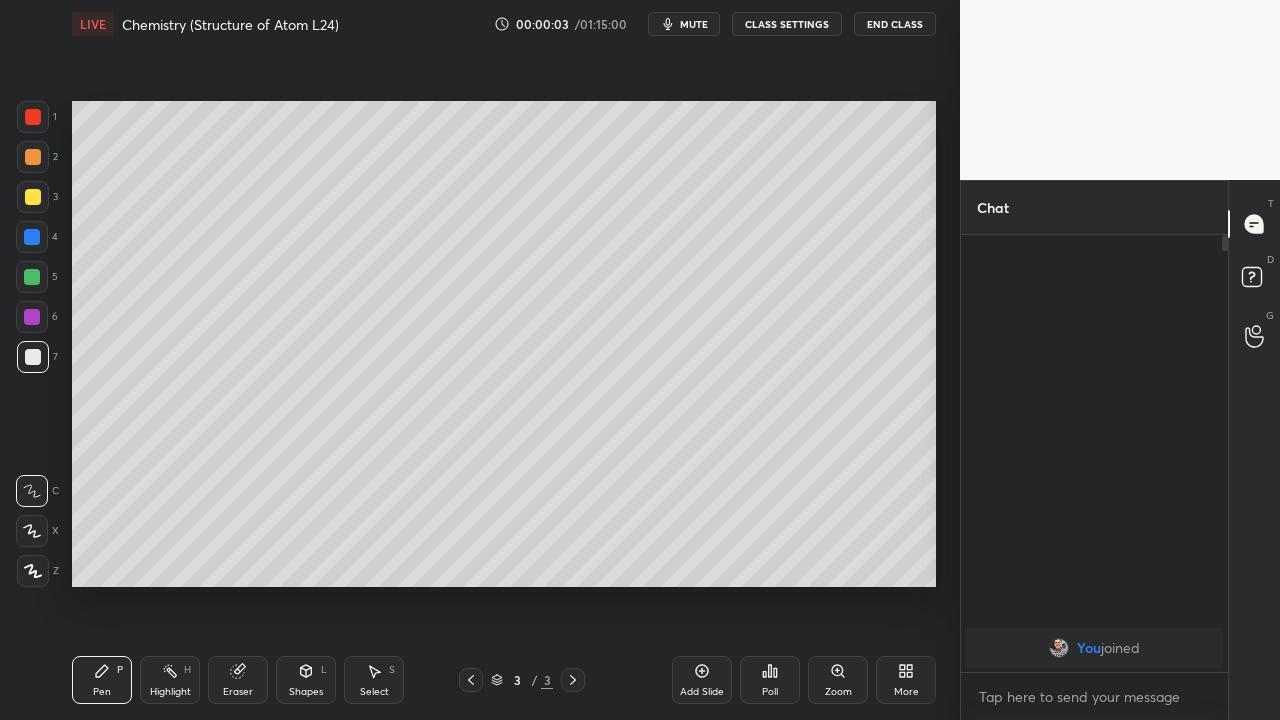 click at bounding box center [33, 197] 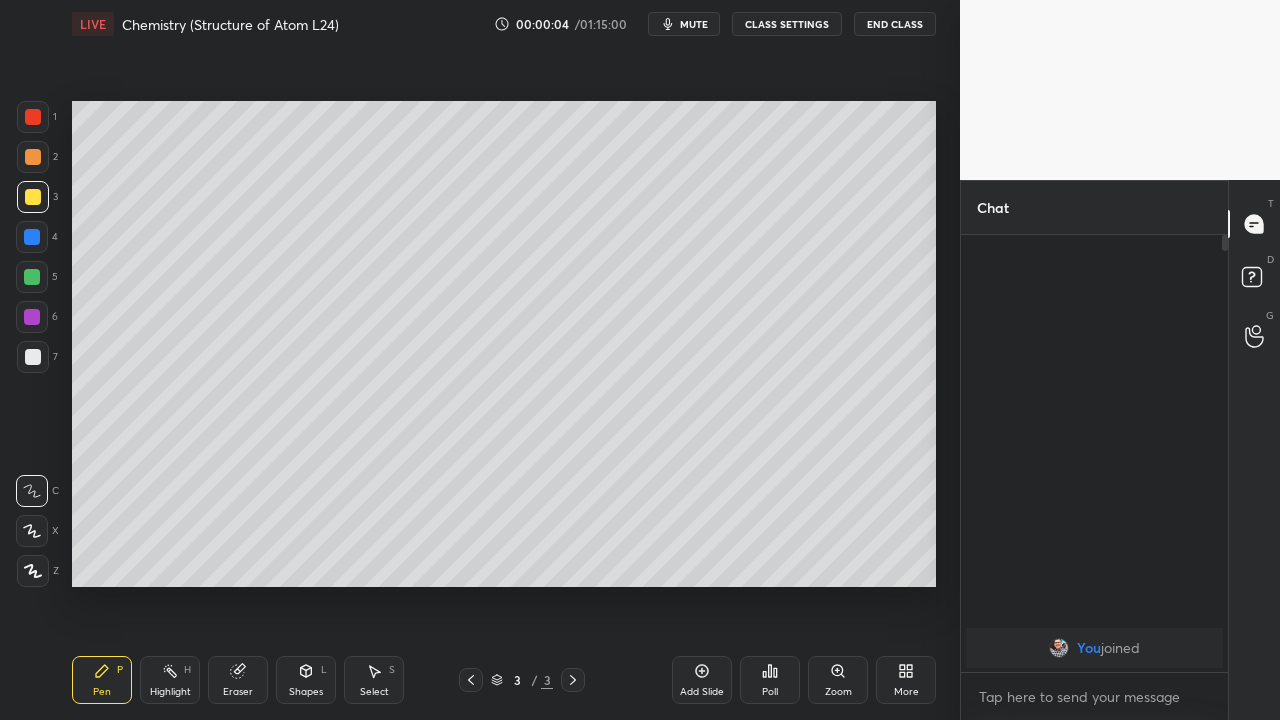 click at bounding box center (33, 357) 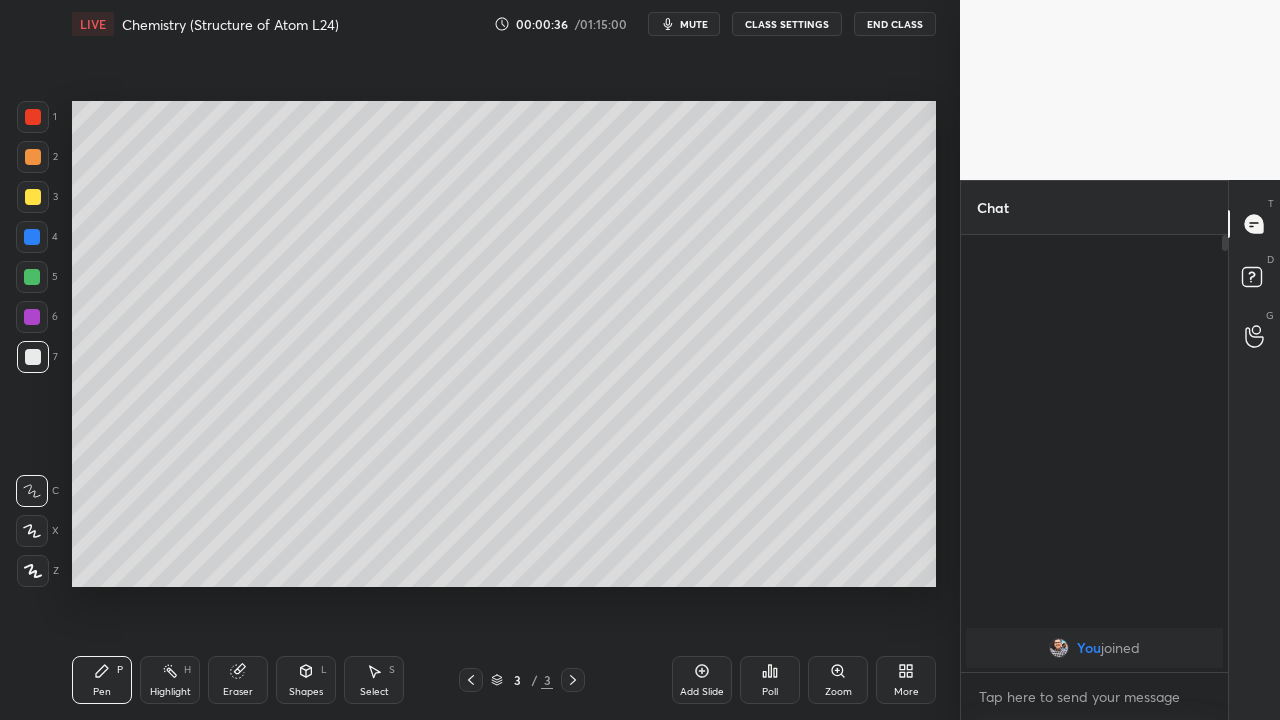 click at bounding box center (32, 531) 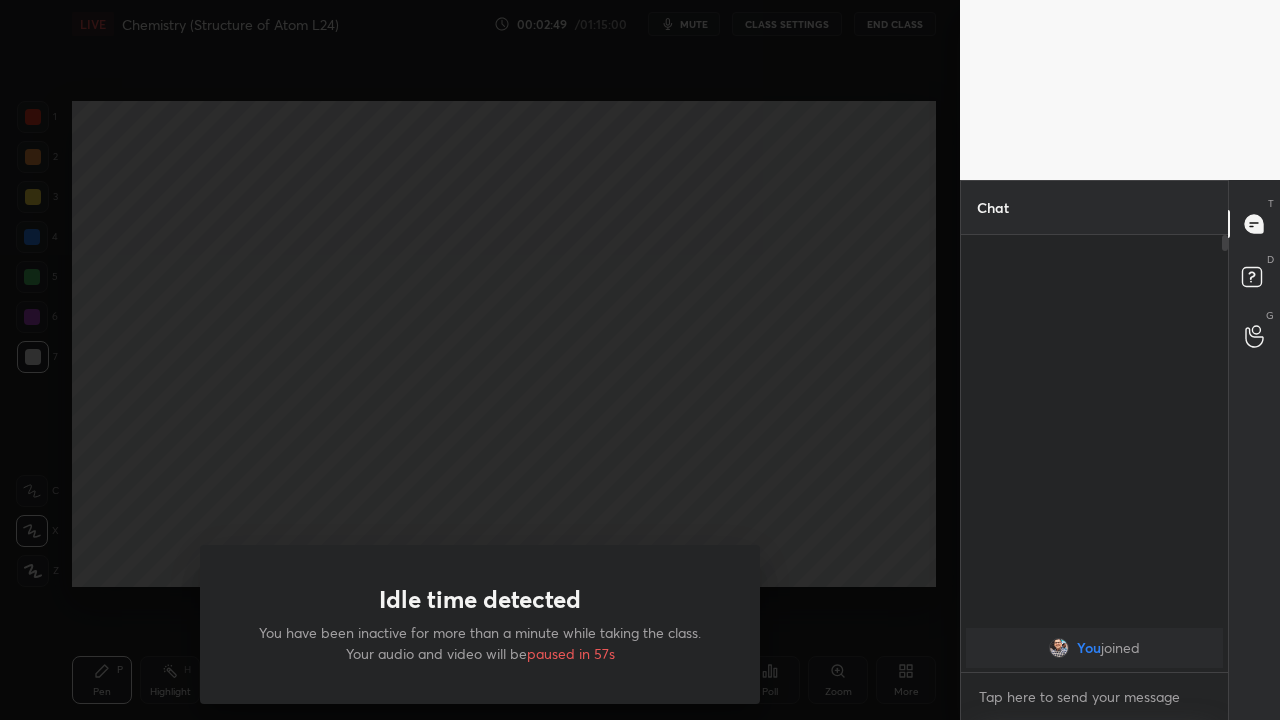click on "Idle time detected You have been inactive for more than a minute while taking the class. Your audio and video will be  paused in 57s" at bounding box center [480, 360] 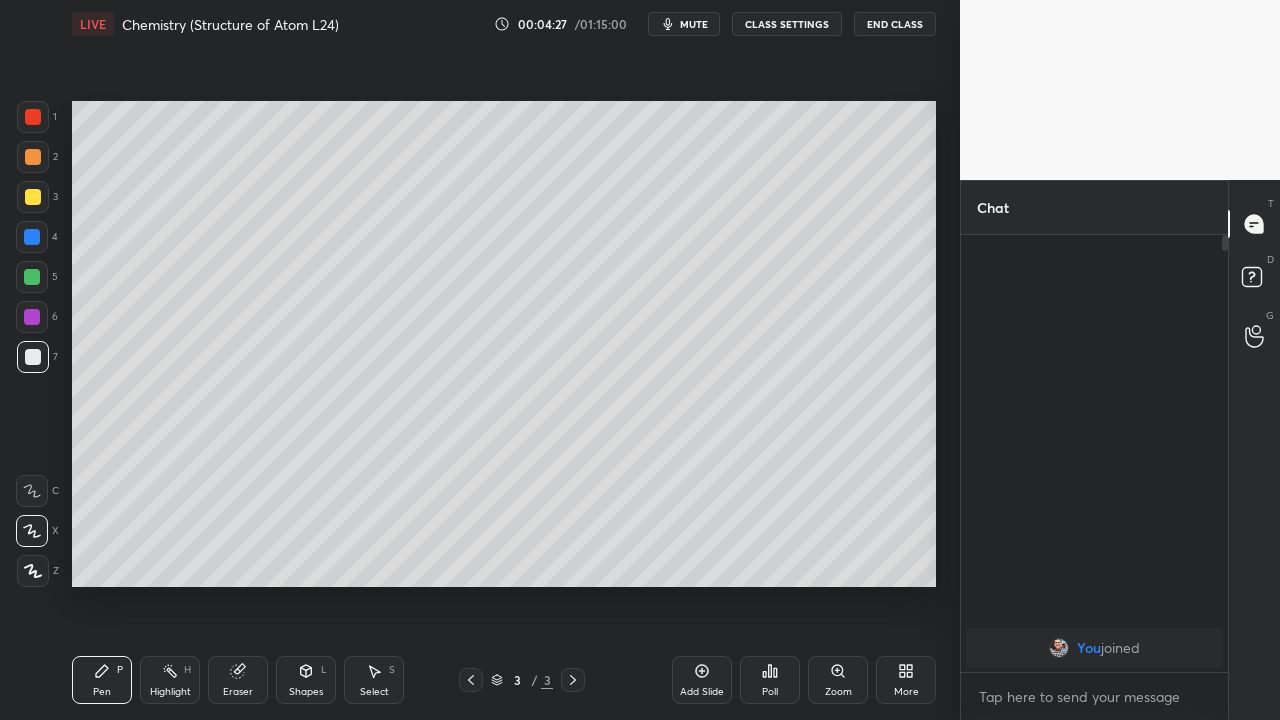 click at bounding box center (33, 357) 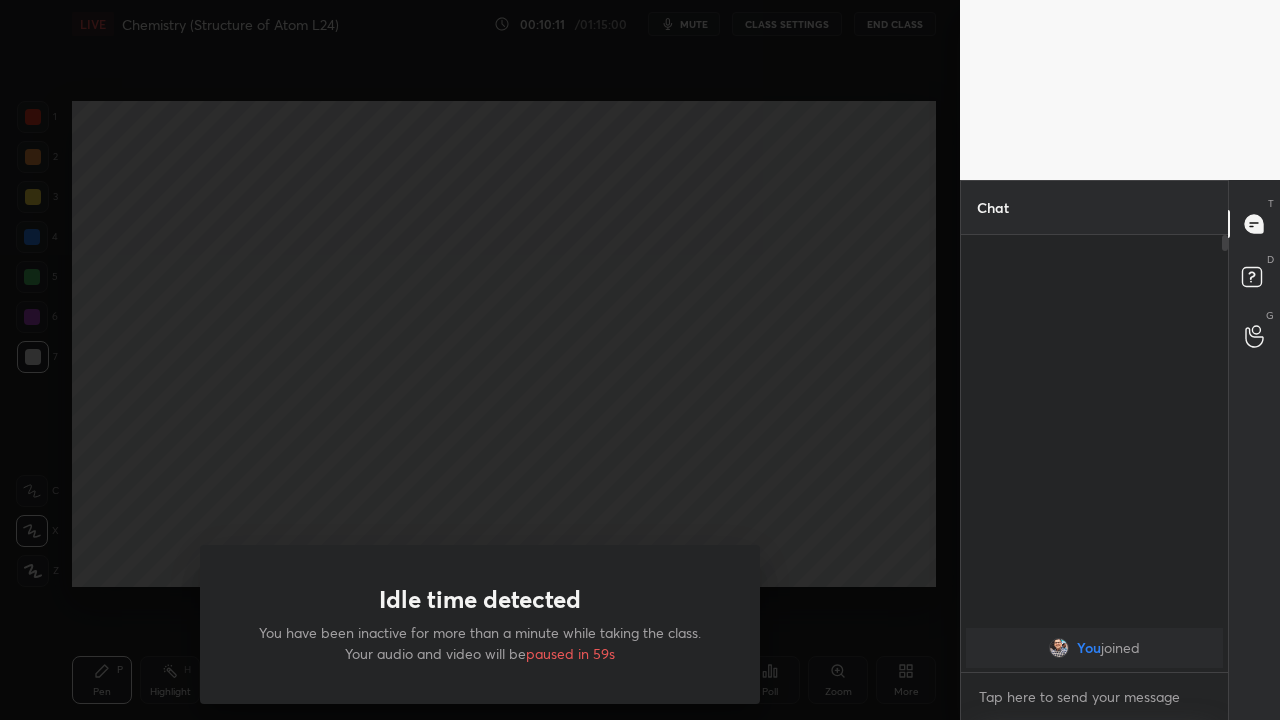 click on "Idle time detected You have been inactive for more than a minute while taking the class. Your audio and video will be  paused in 59s" at bounding box center [480, 360] 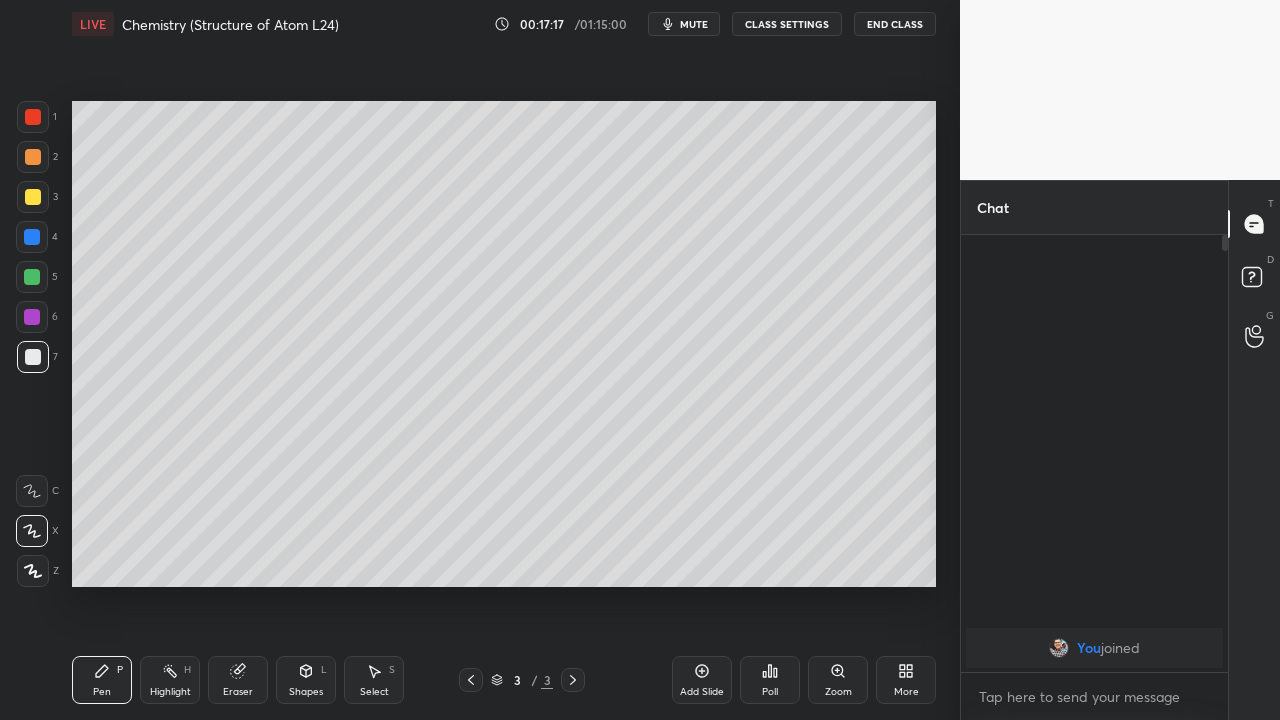 click at bounding box center (33, 197) 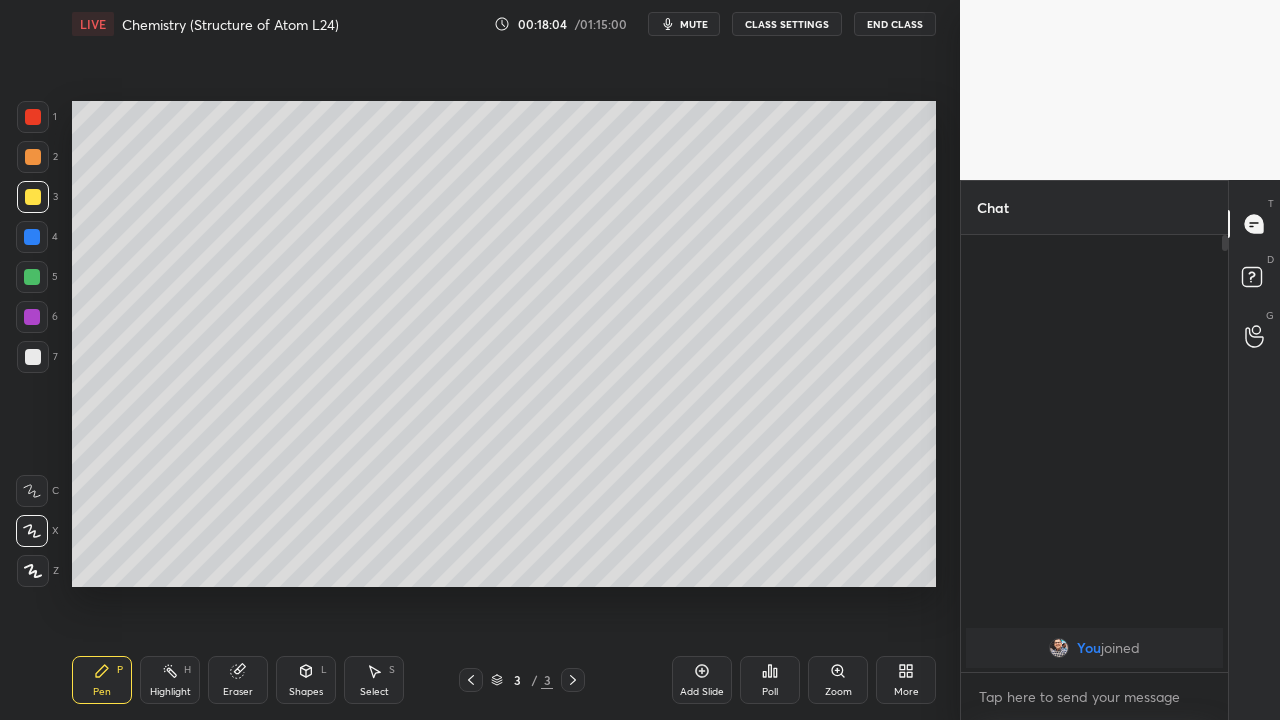 click on "Add Slide" at bounding box center [702, 692] 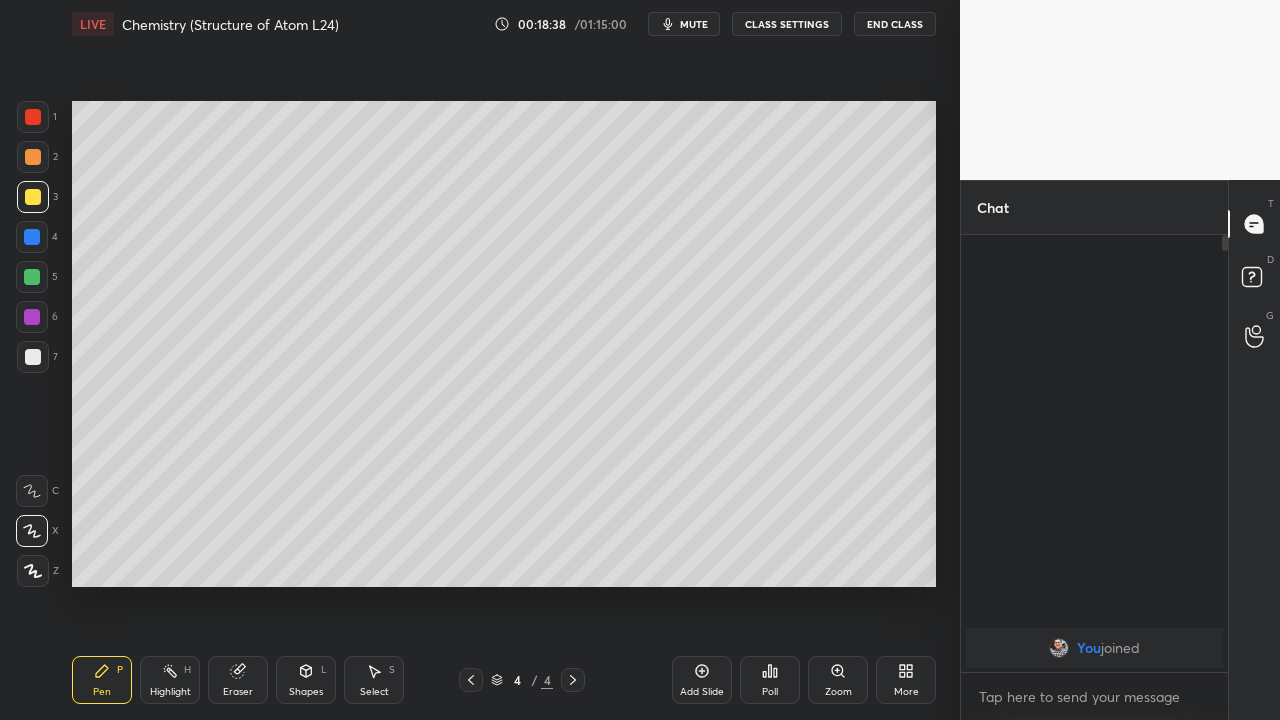 click at bounding box center (33, 357) 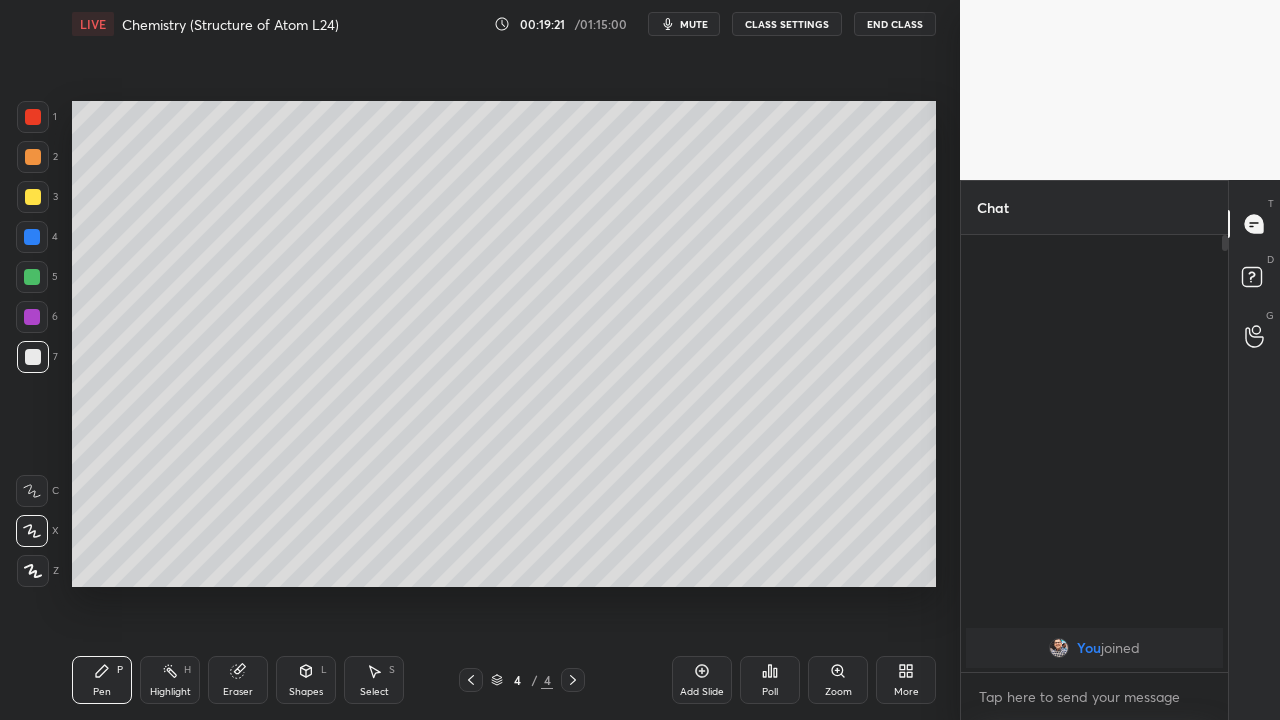 click at bounding box center [32, 277] 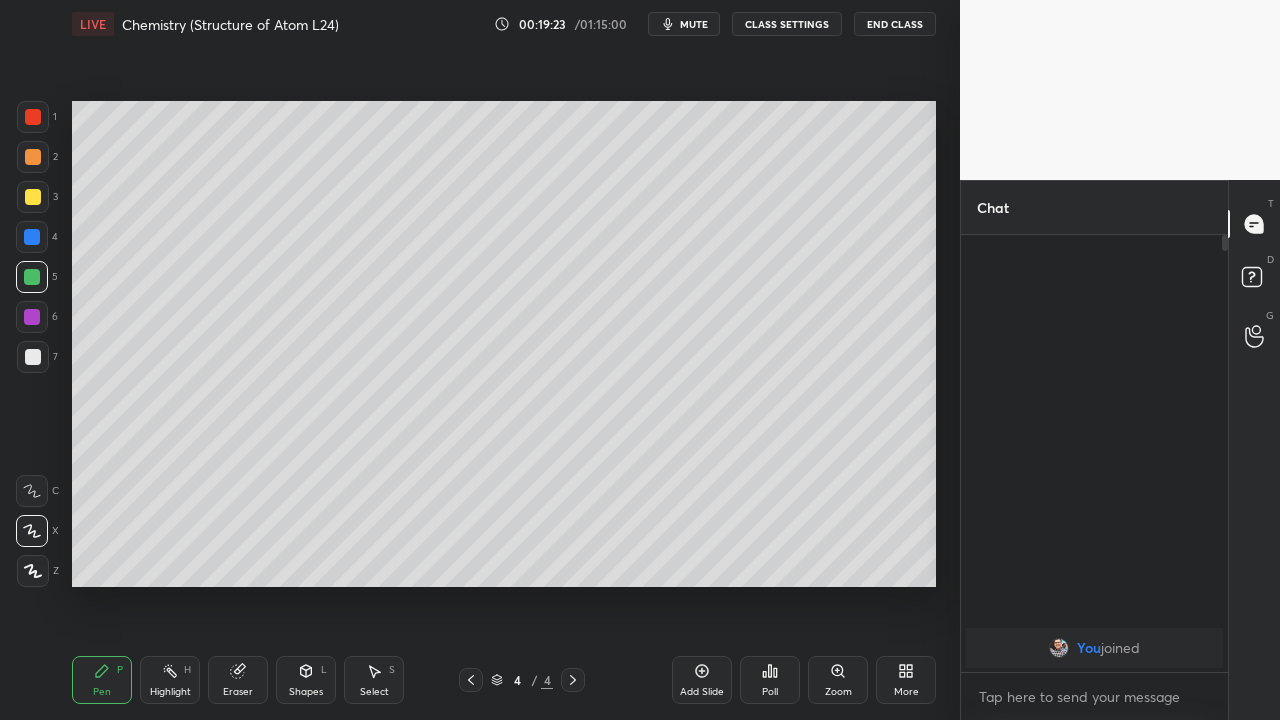 click at bounding box center [33, 357] 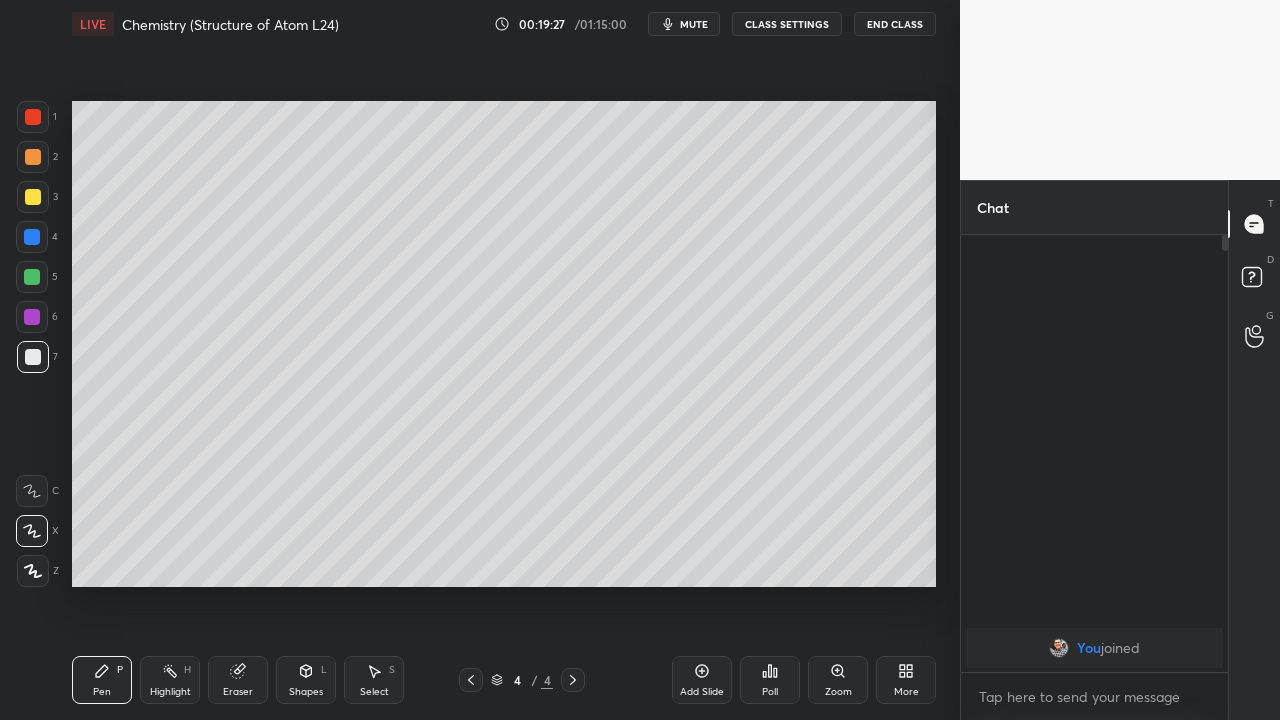 click at bounding box center [33, 197] 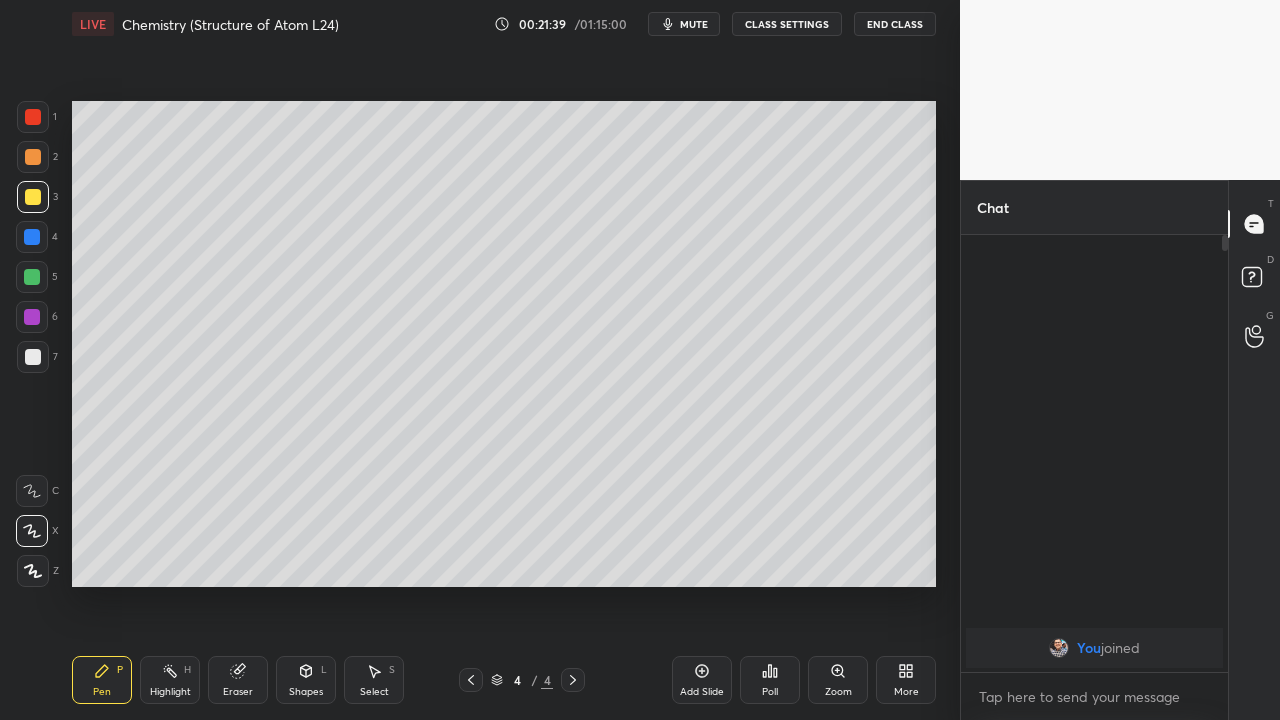 click at bounding box center (33, 357) 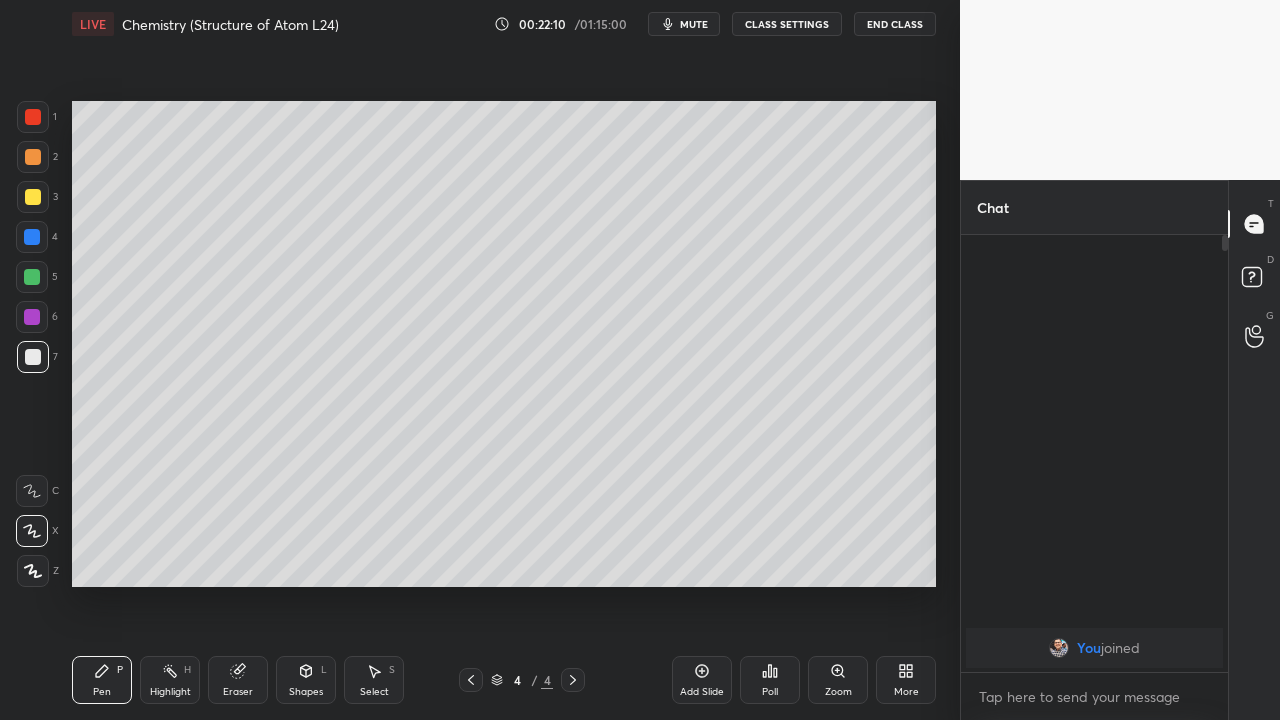 click on "Setting up your live class Poll for   secs No correct answer Start poll" at bounding box center (504, 344) 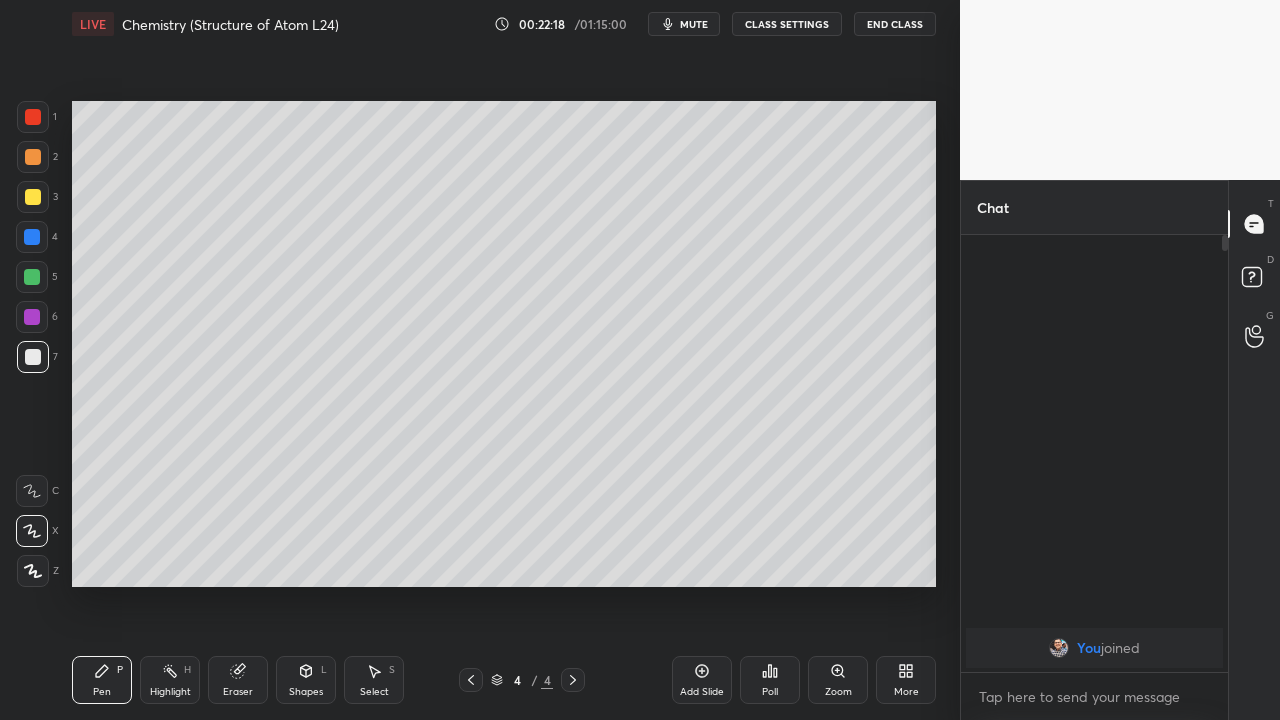 click on "Add Slide" at bounding box center (702, 680) 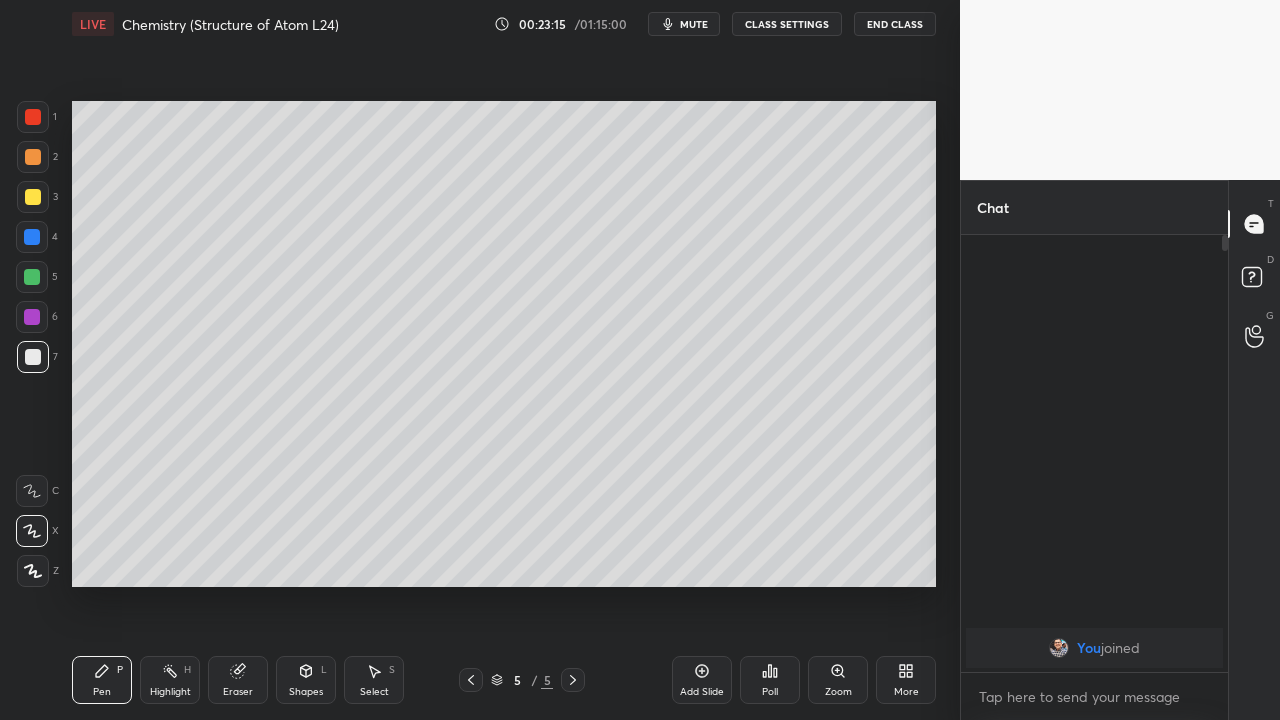 click at bounding box center (32, 277) 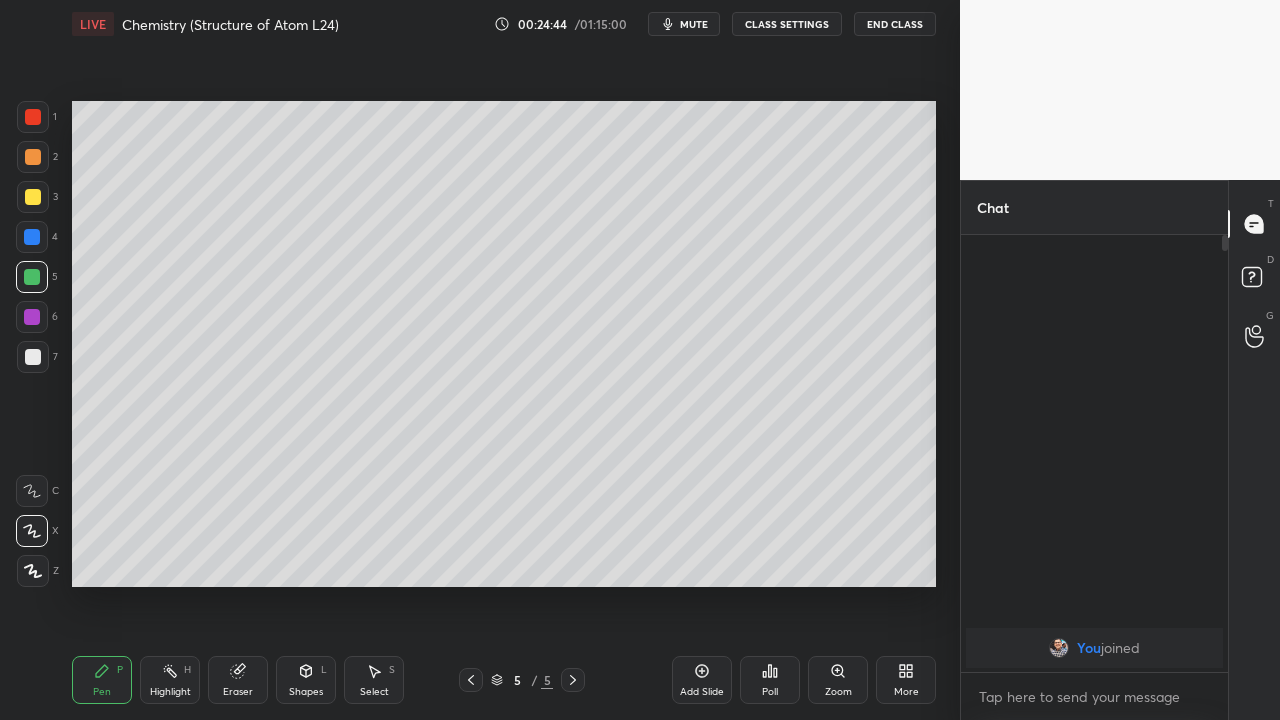 click at bounding box center [33, 197] 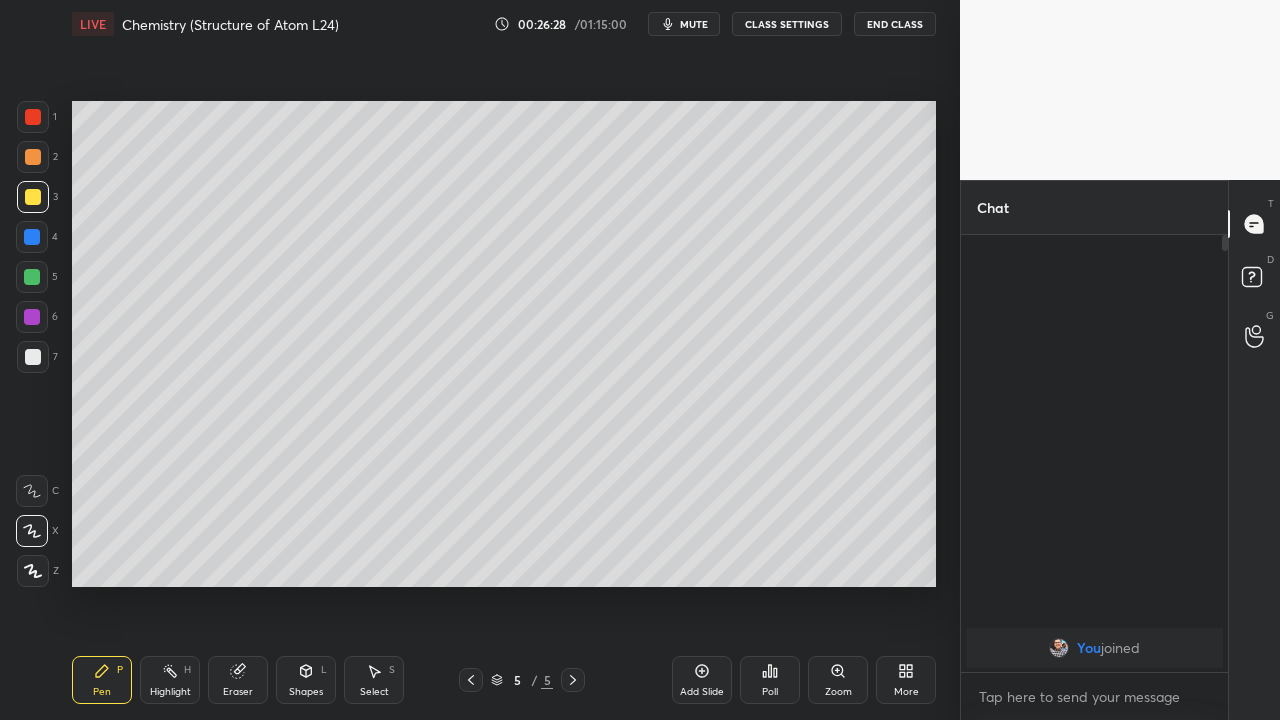 click on "Add Slide" at bounding box center (702, 692) 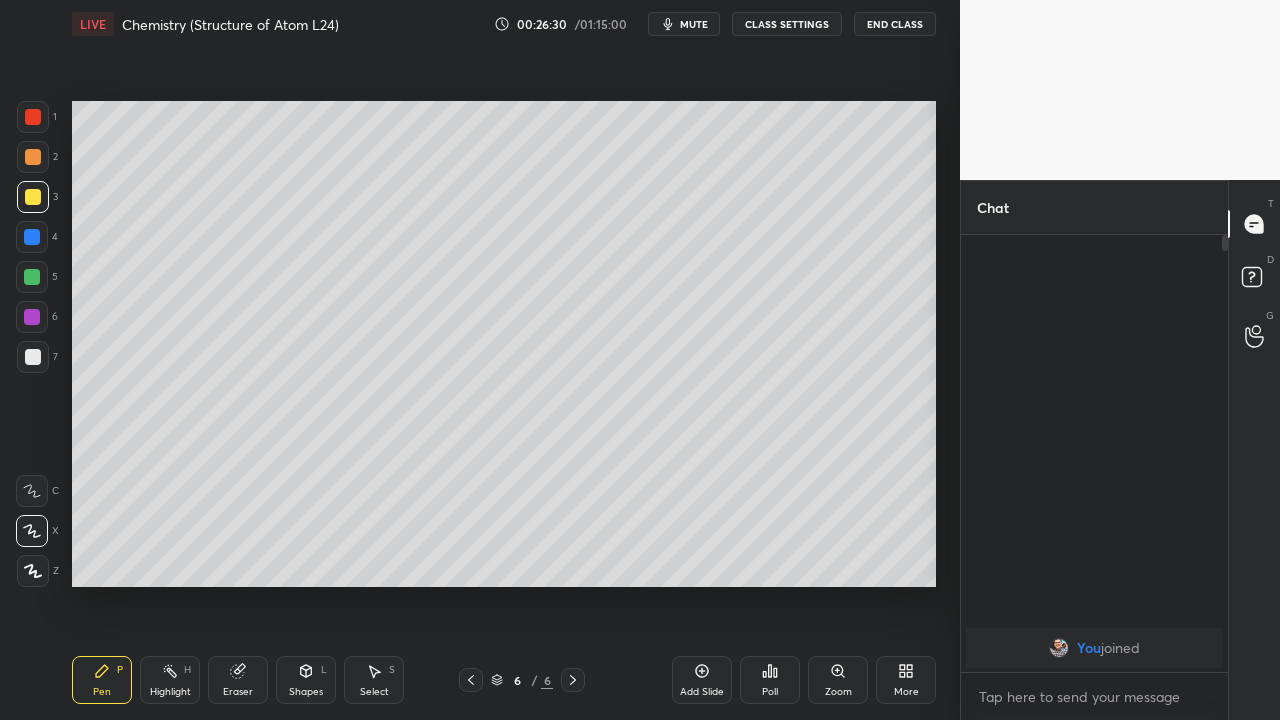 click 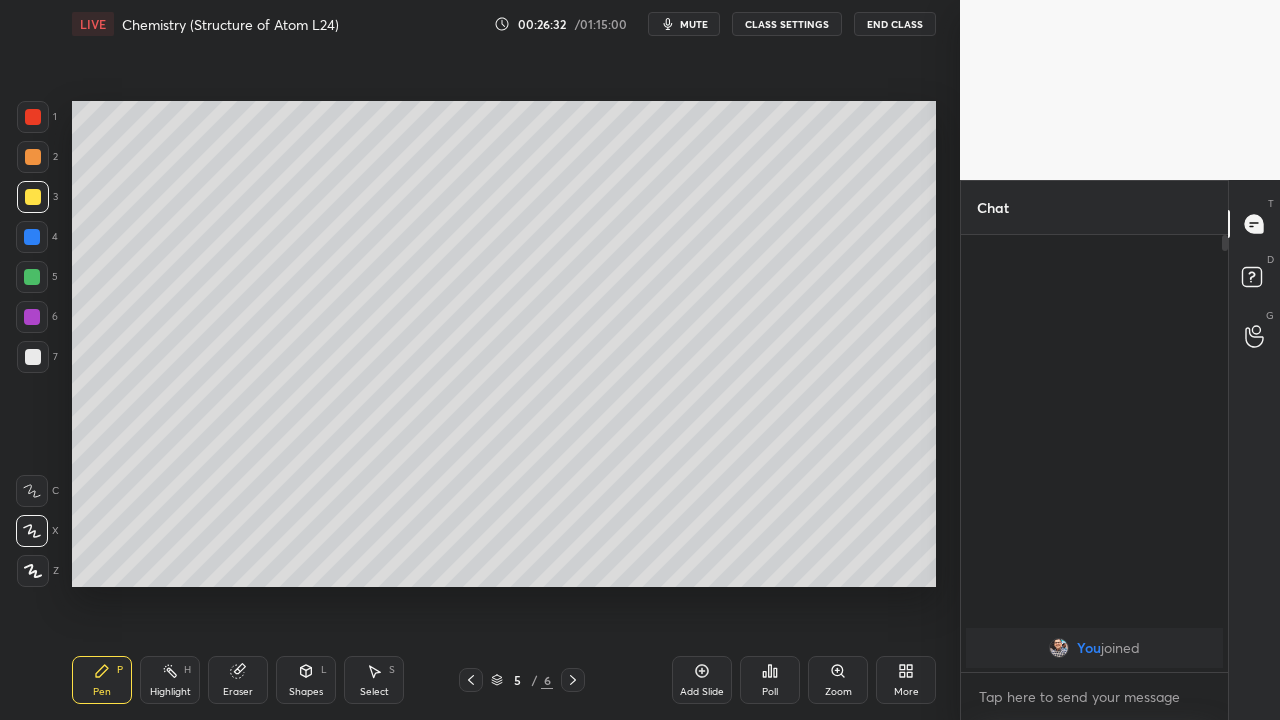 click on "Add Slide" at bounding box center (702, 692) 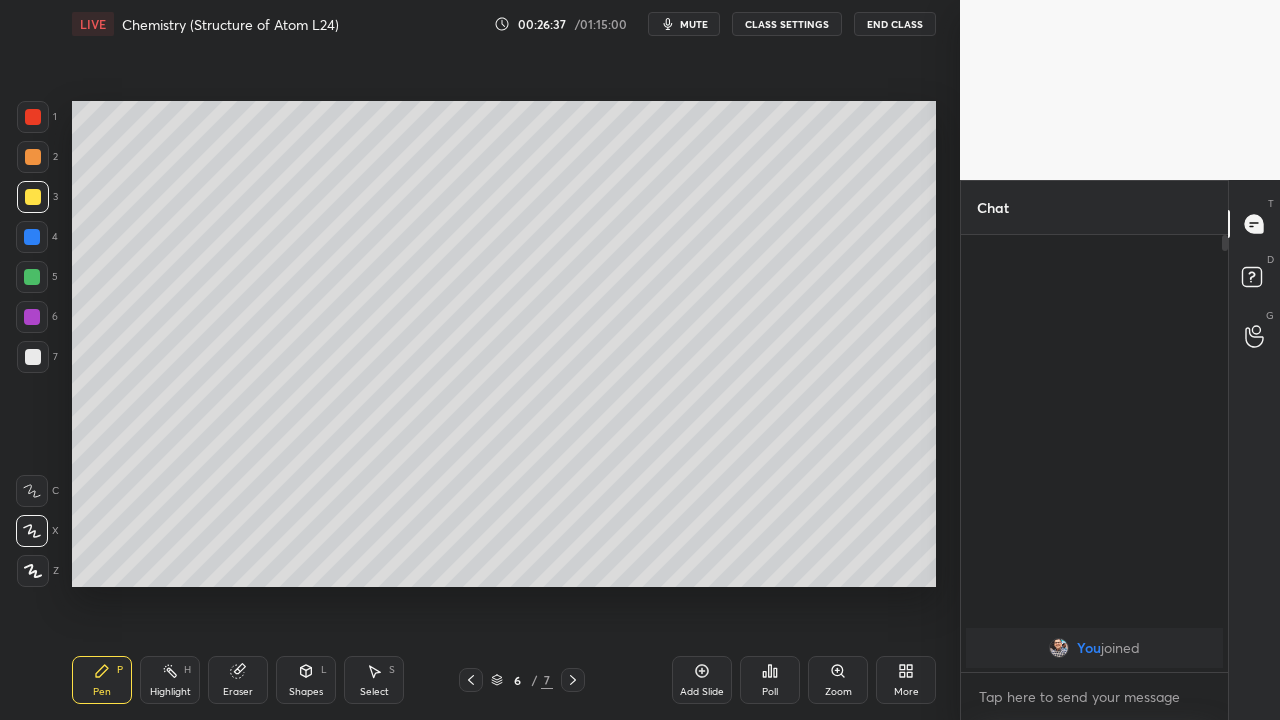 click at bounding box center [33, 357] 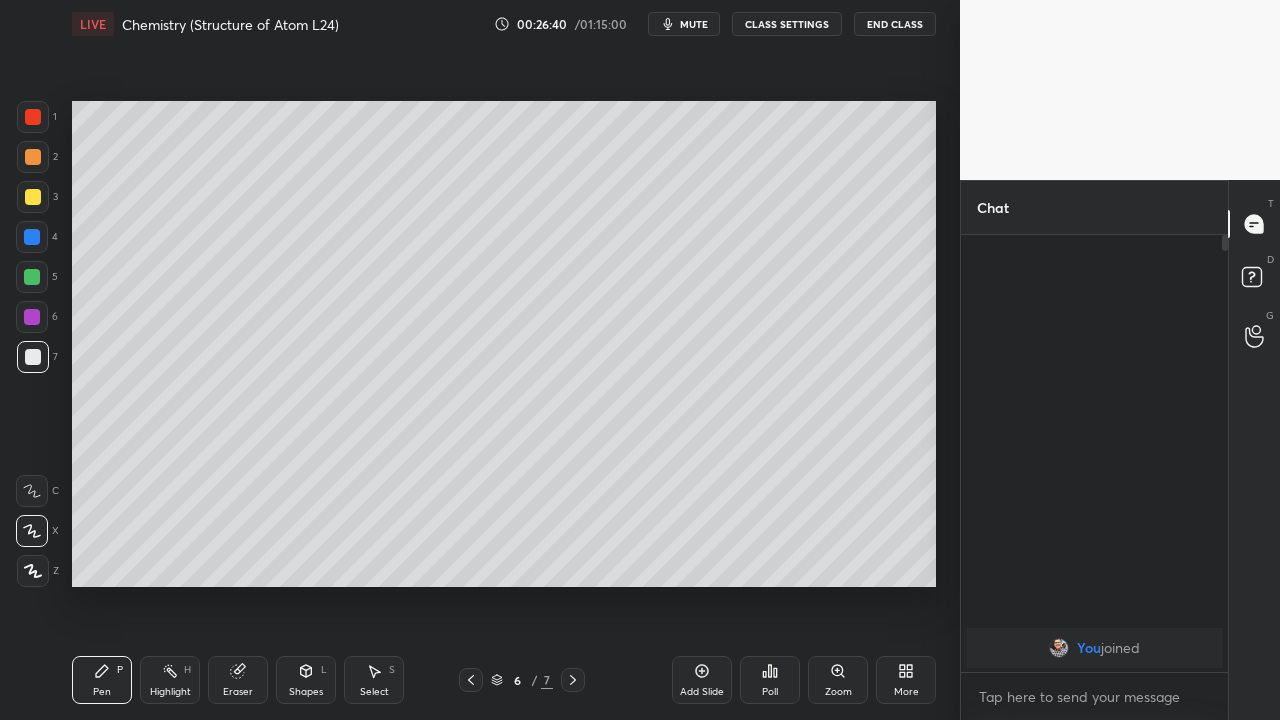 click at bounding box center (32, 277) 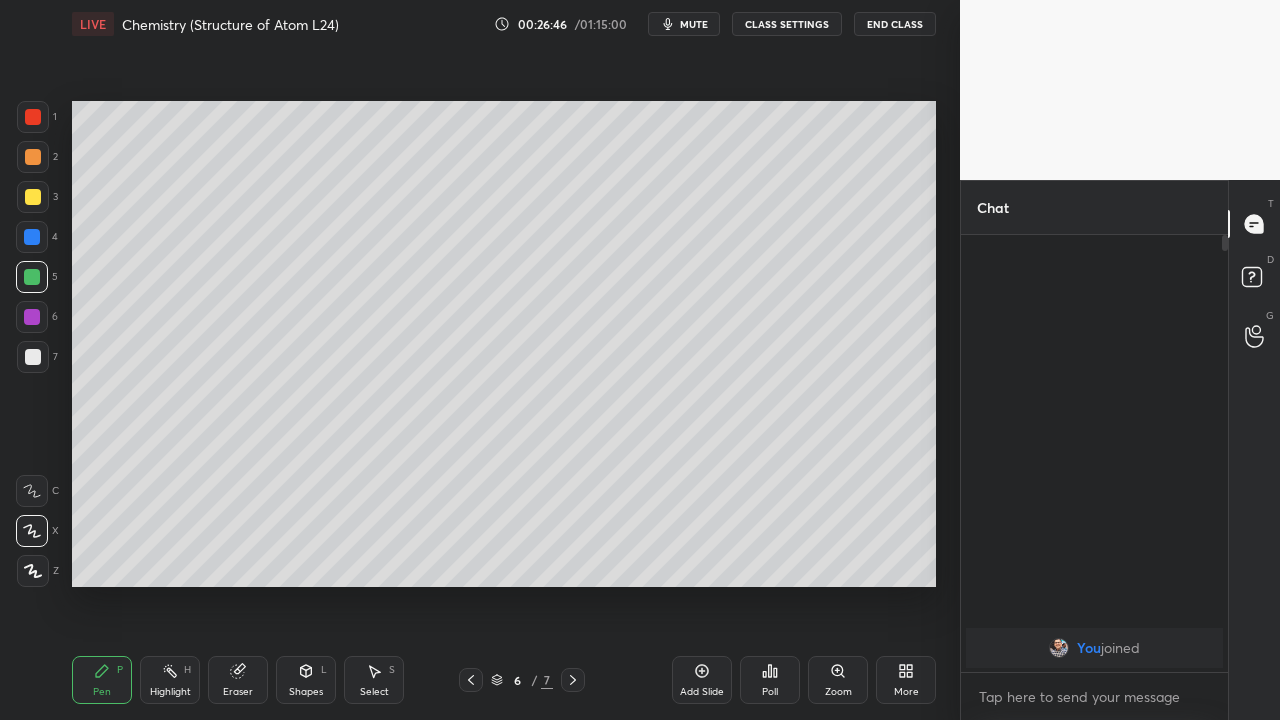 click at bounding box center [33, 197] 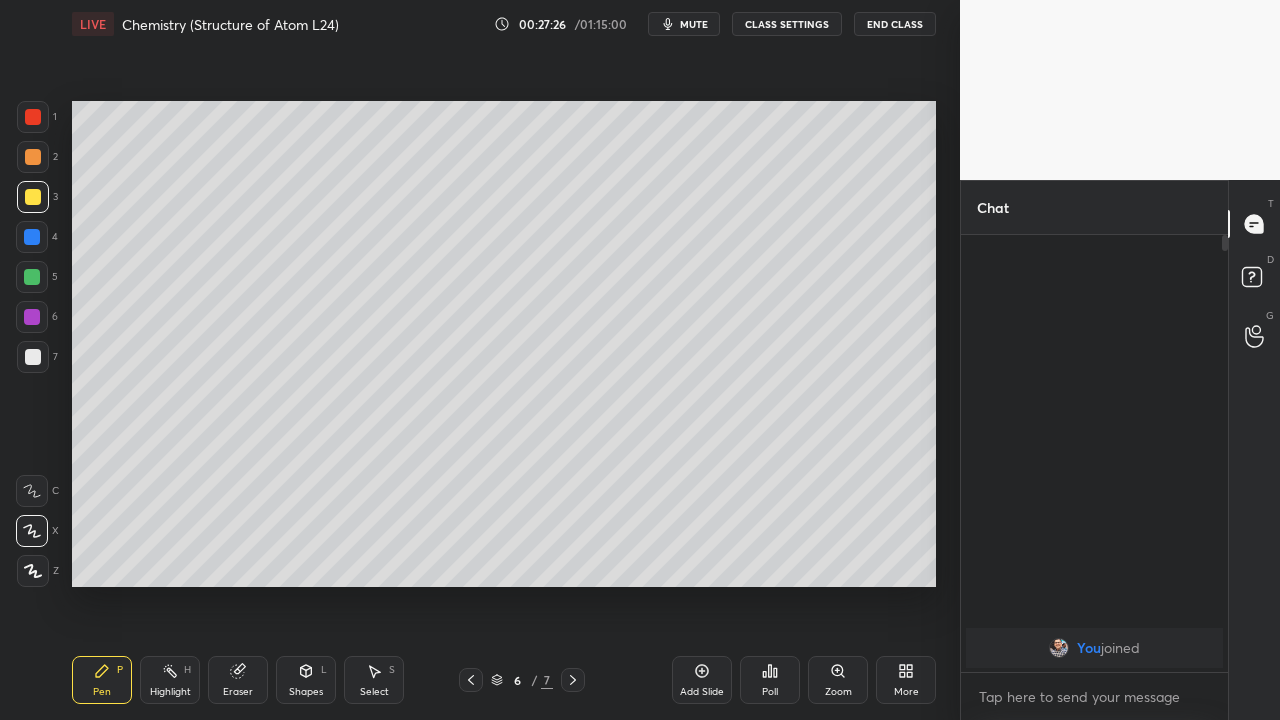 click at bounding box center [32, 277] 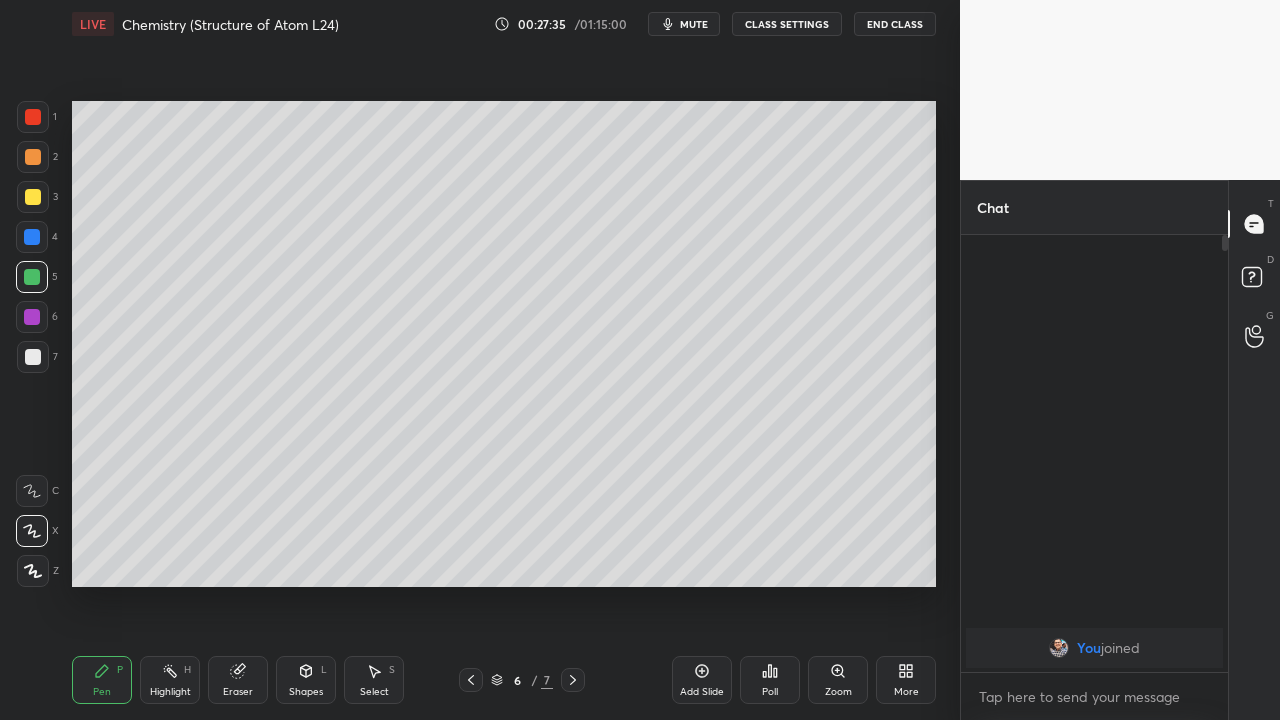 click at bounding box center (33, 357) 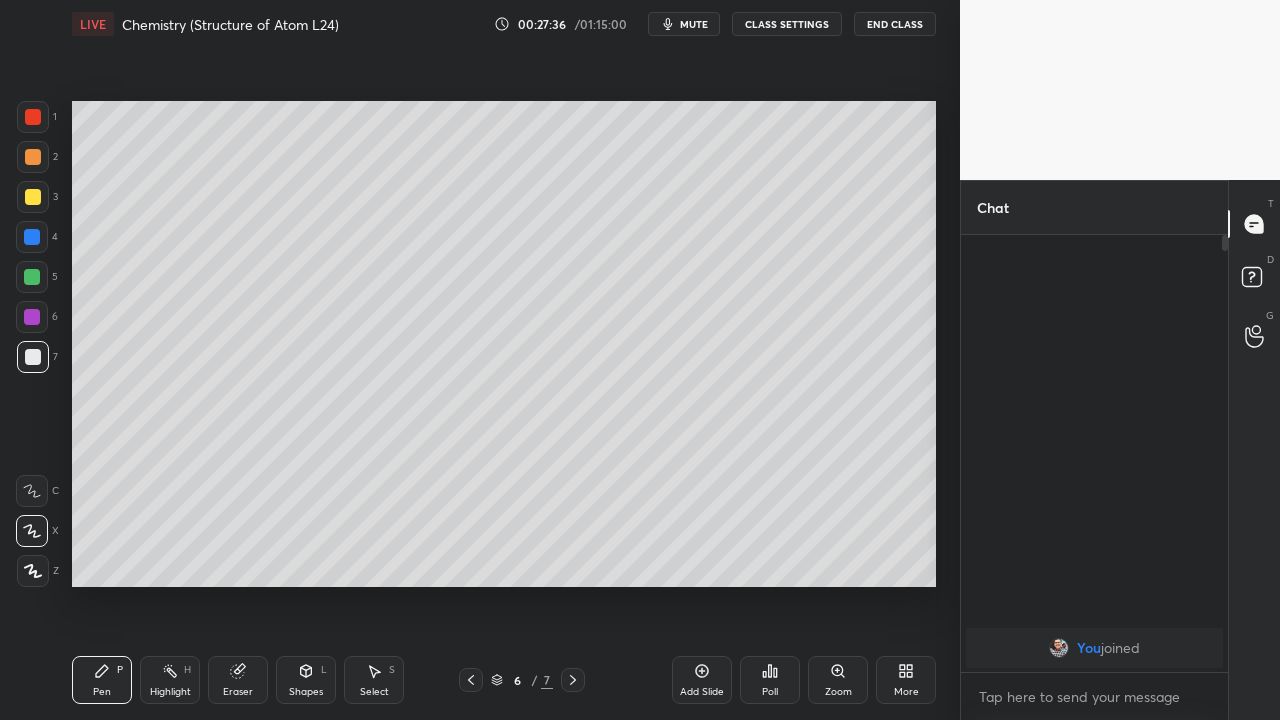click on "Eraser" at bounding box center (238, 692) 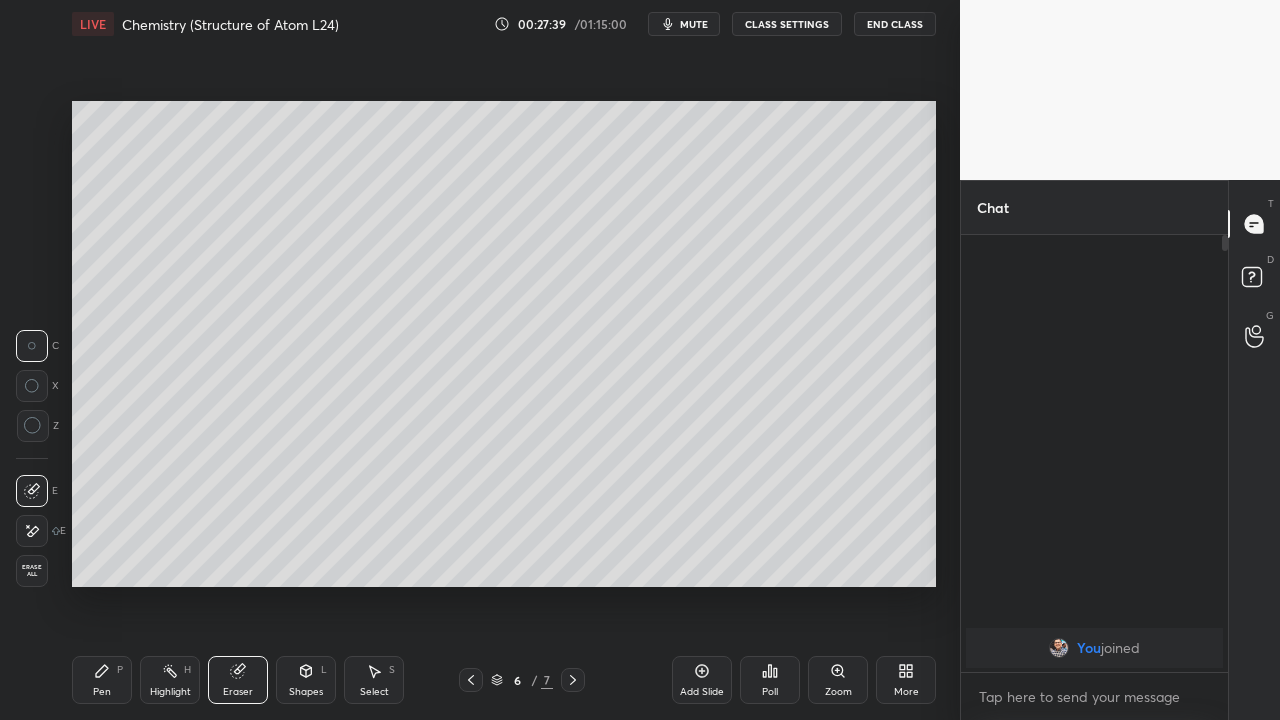 click on "Pen P" at bounding box center [102, 680] 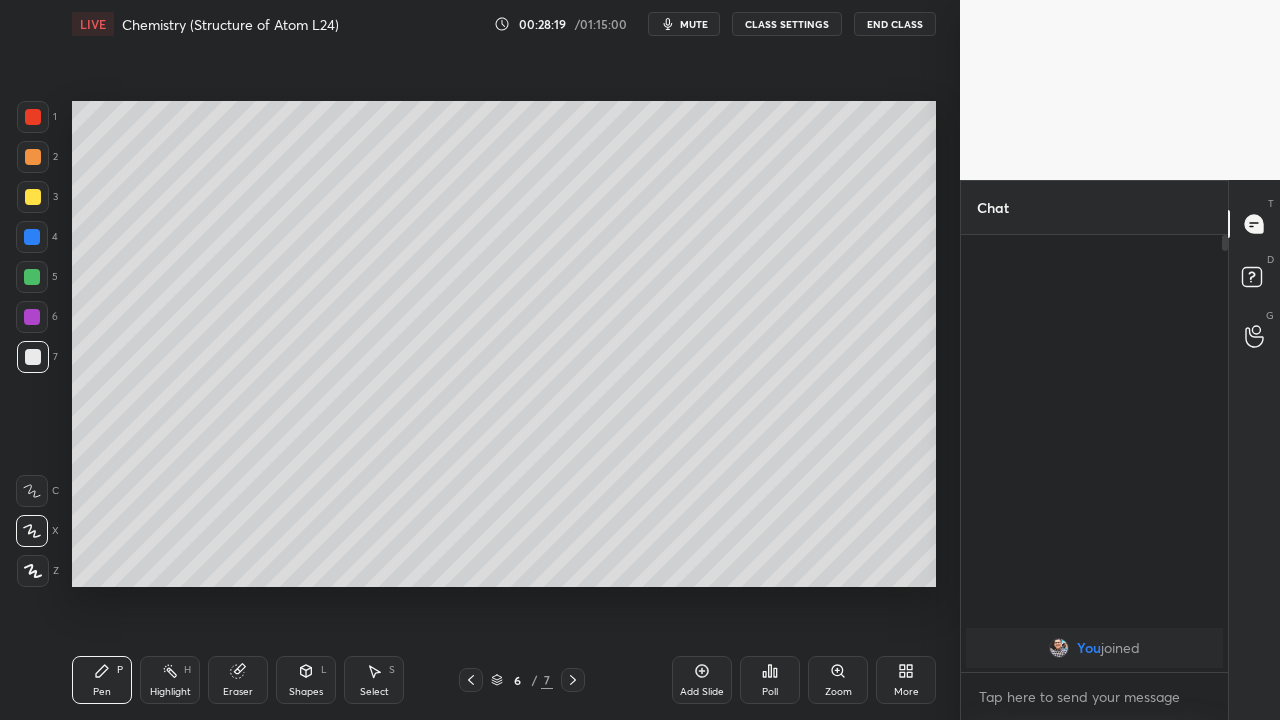 click 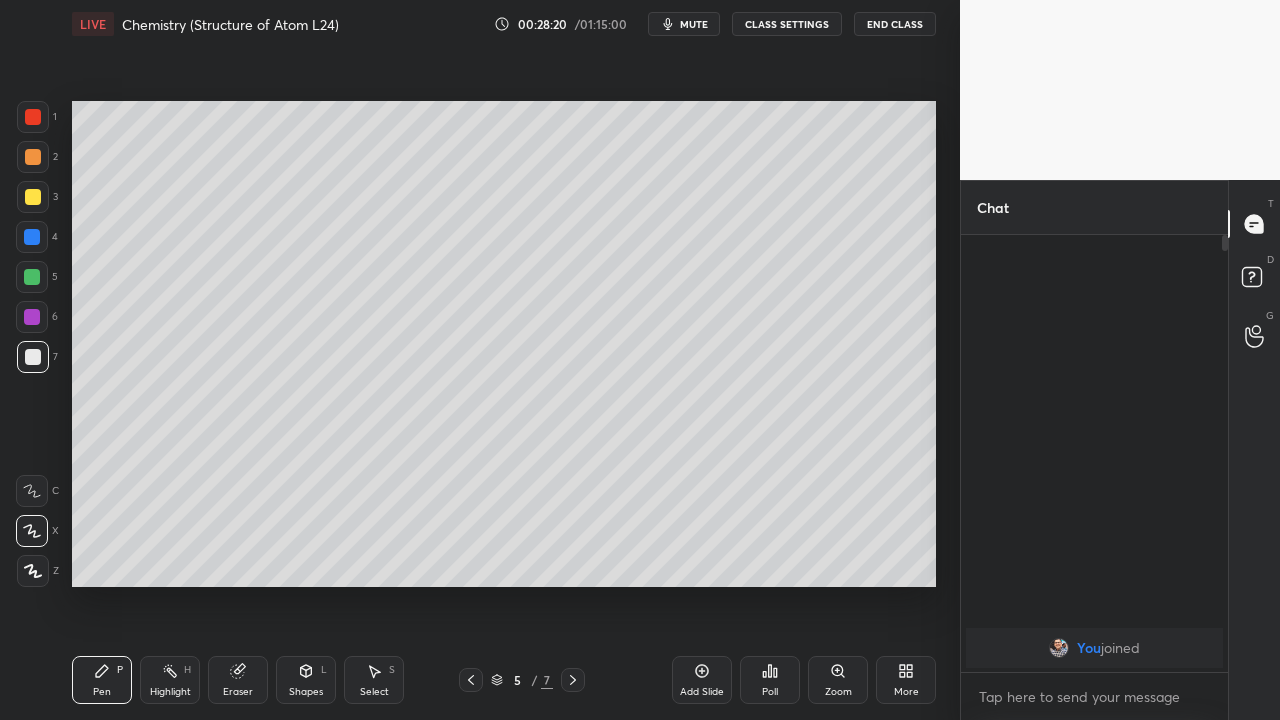 click 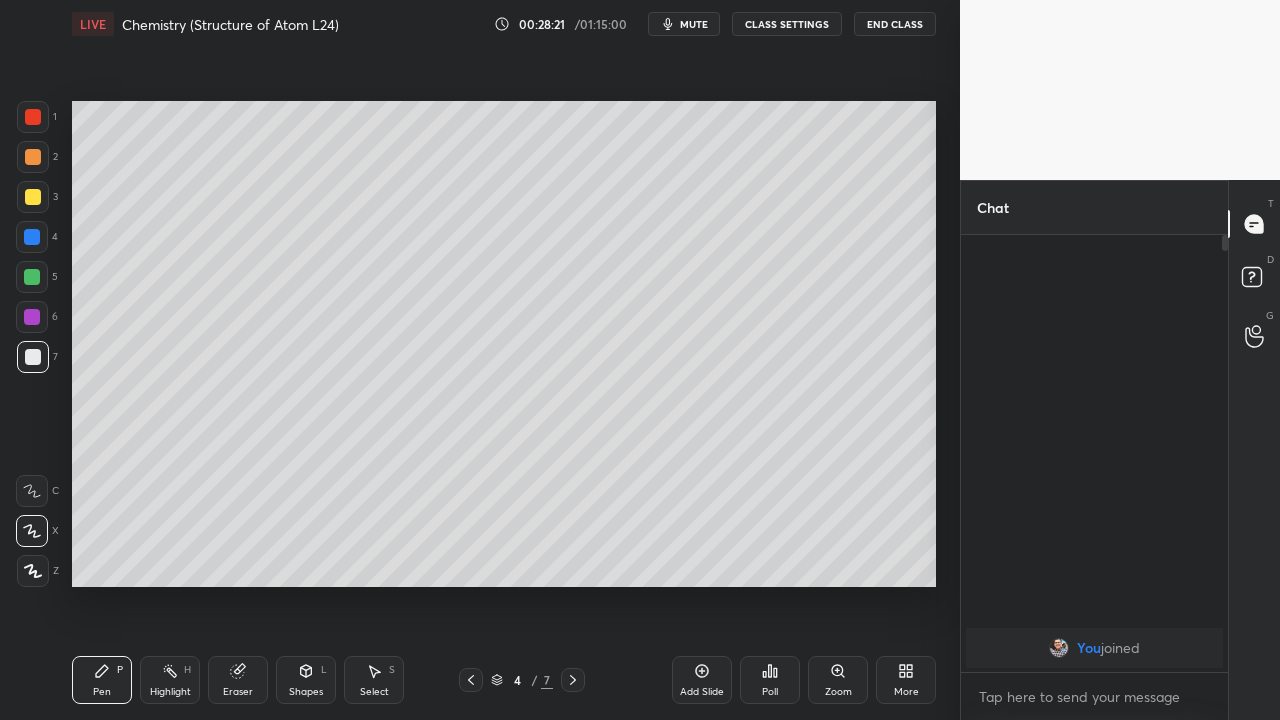 click 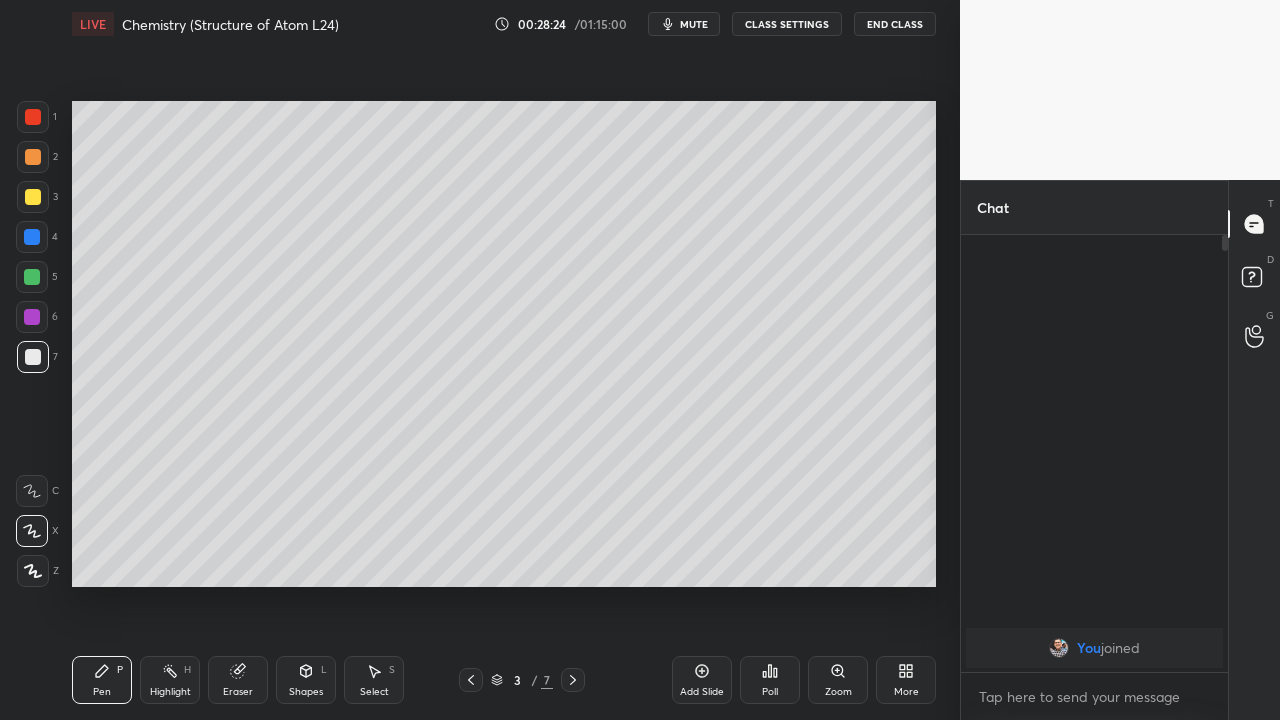 click 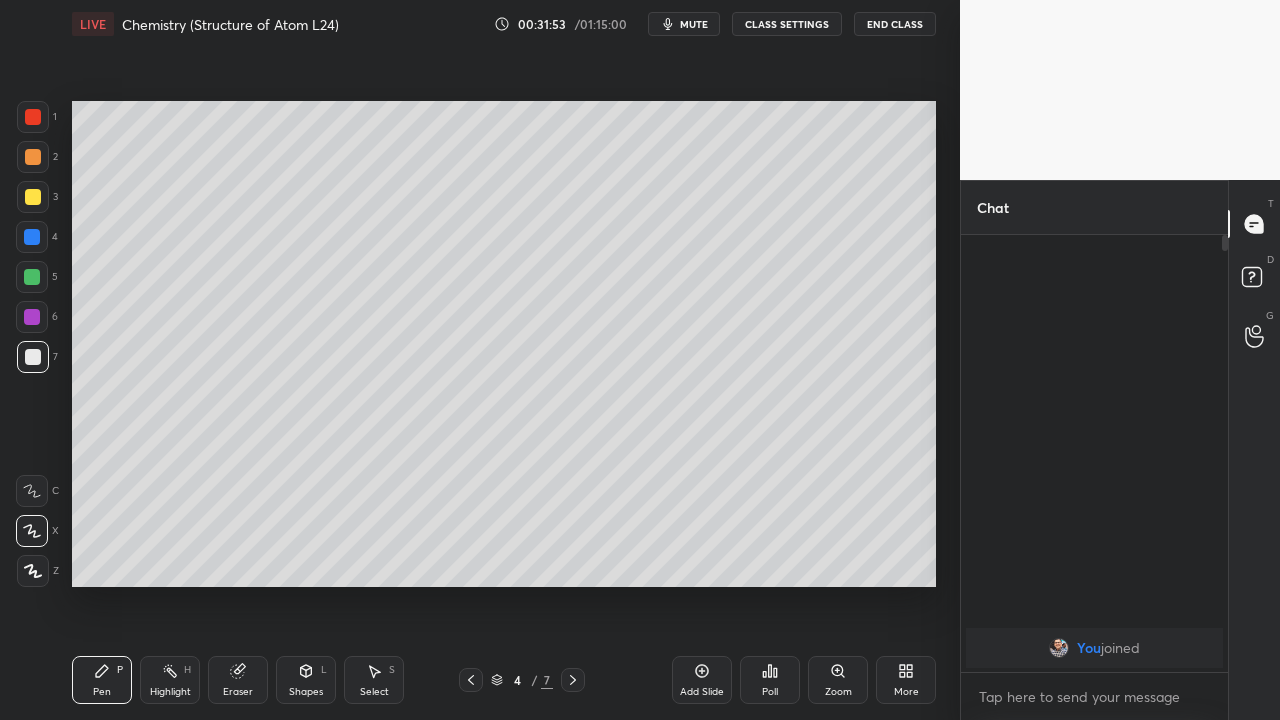 click 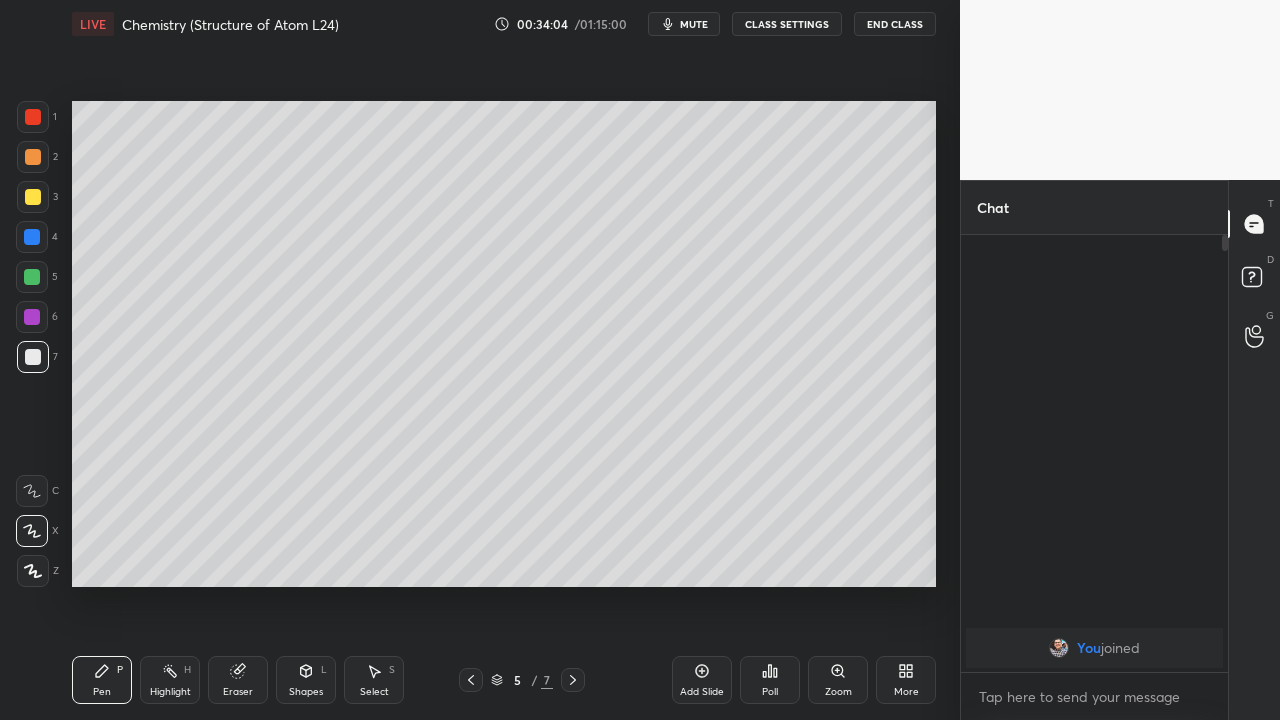 click at bounding box center [573, 680] 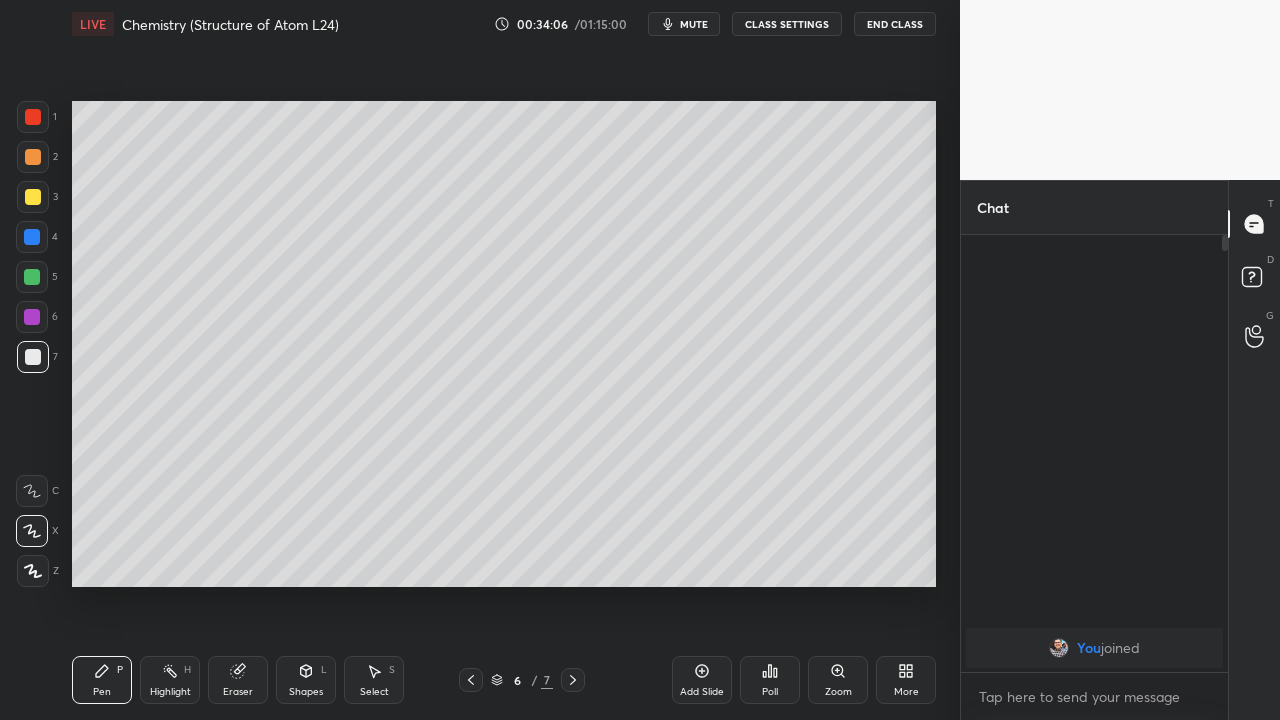 click 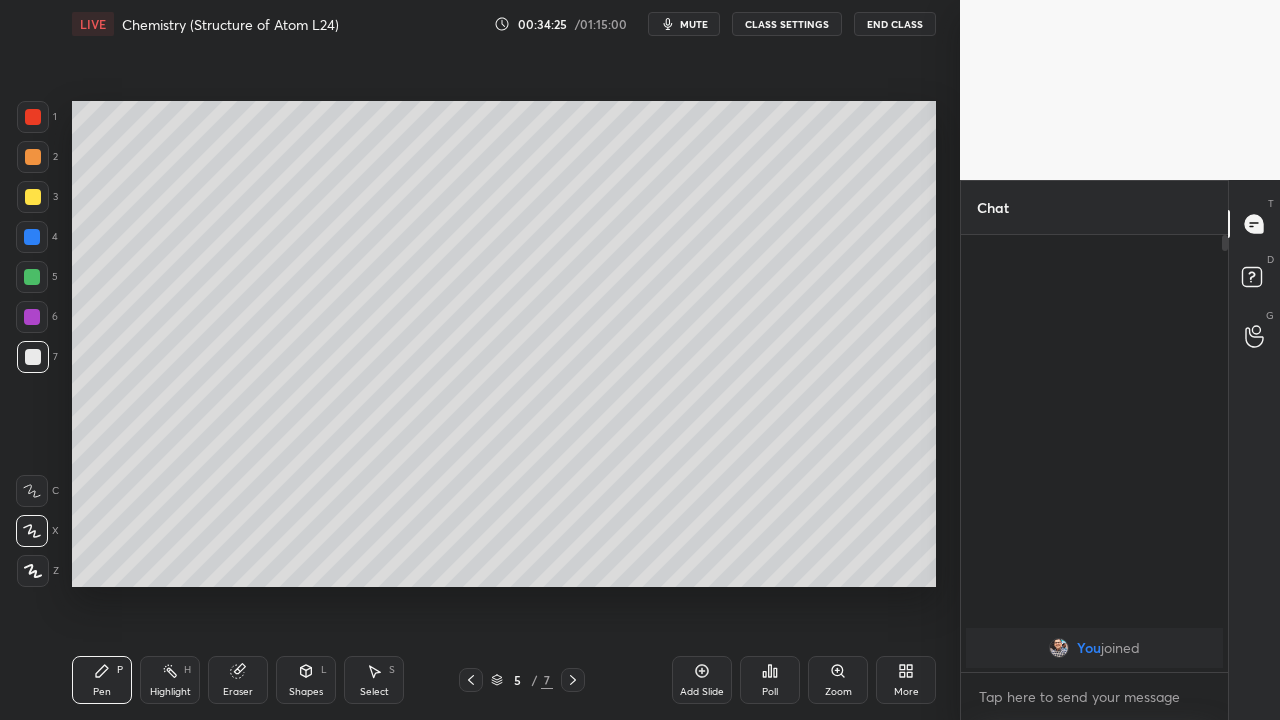 click at bounding box center (33, 197) 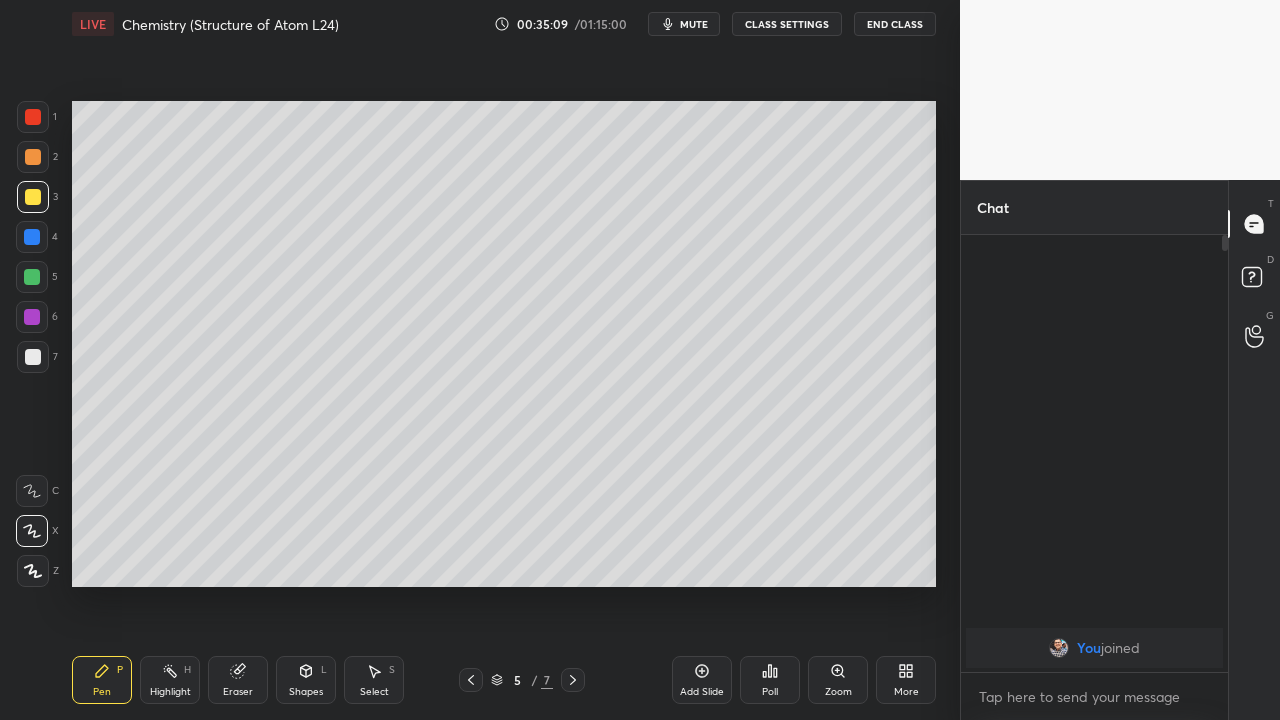 click at bounding box center (573, 680) 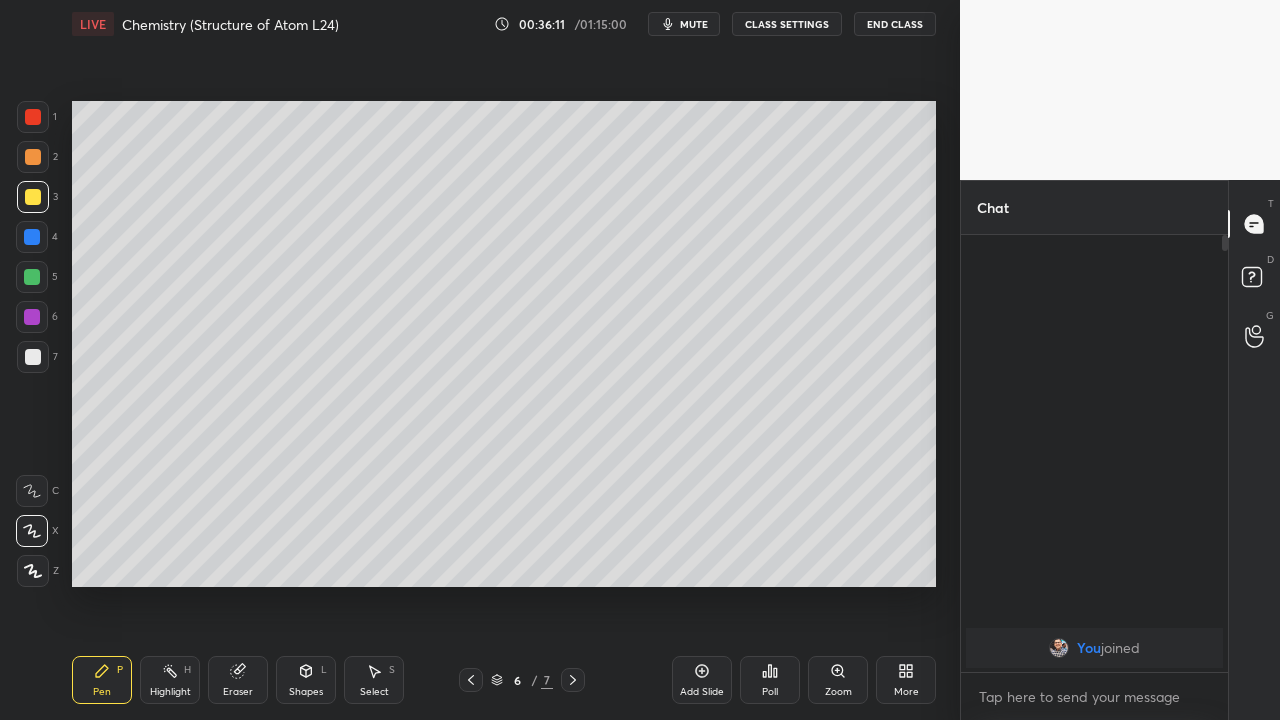 click on "Add Slide" at bounding box center (702, 692) 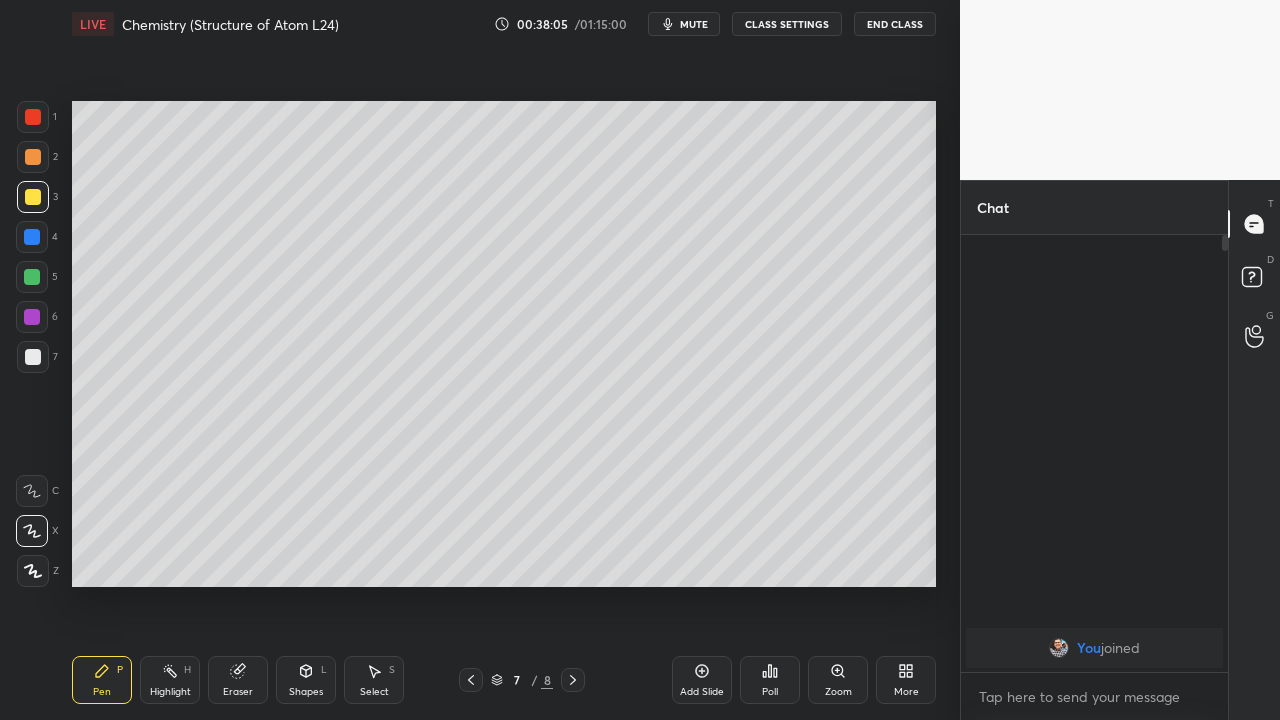 click at bounding box center (33, 357) 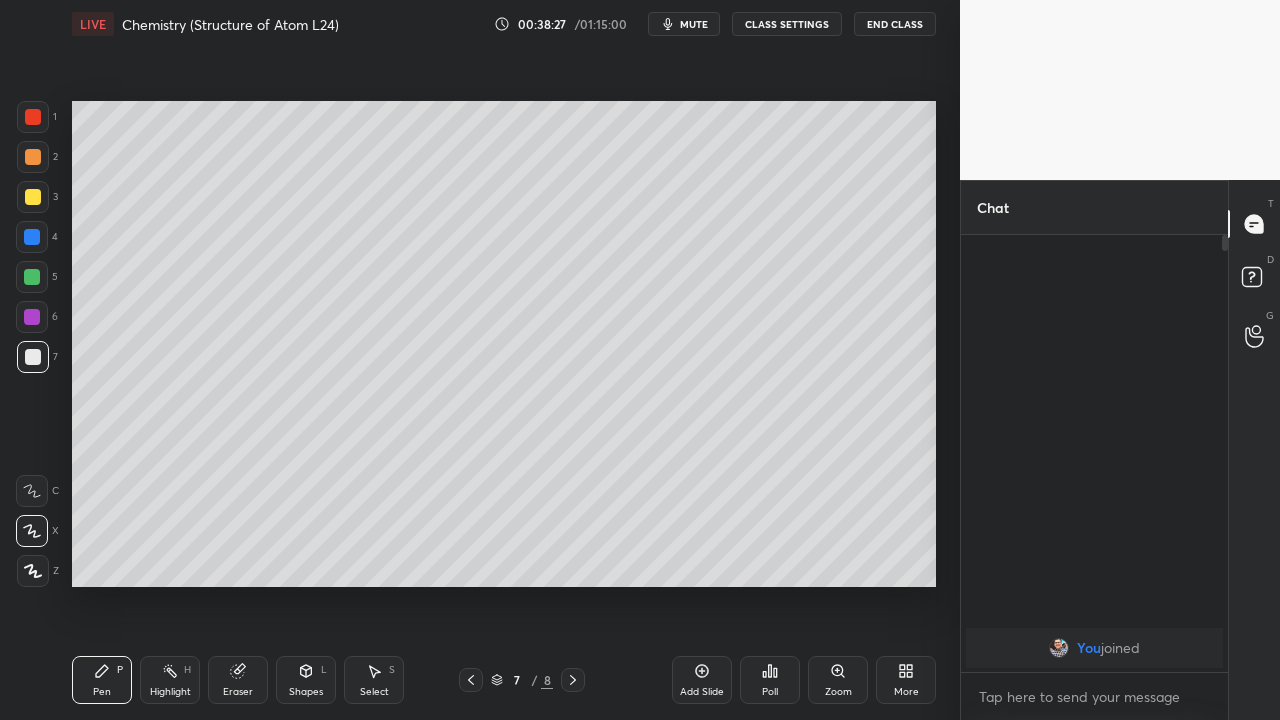 click at bounding box center (32, 277) 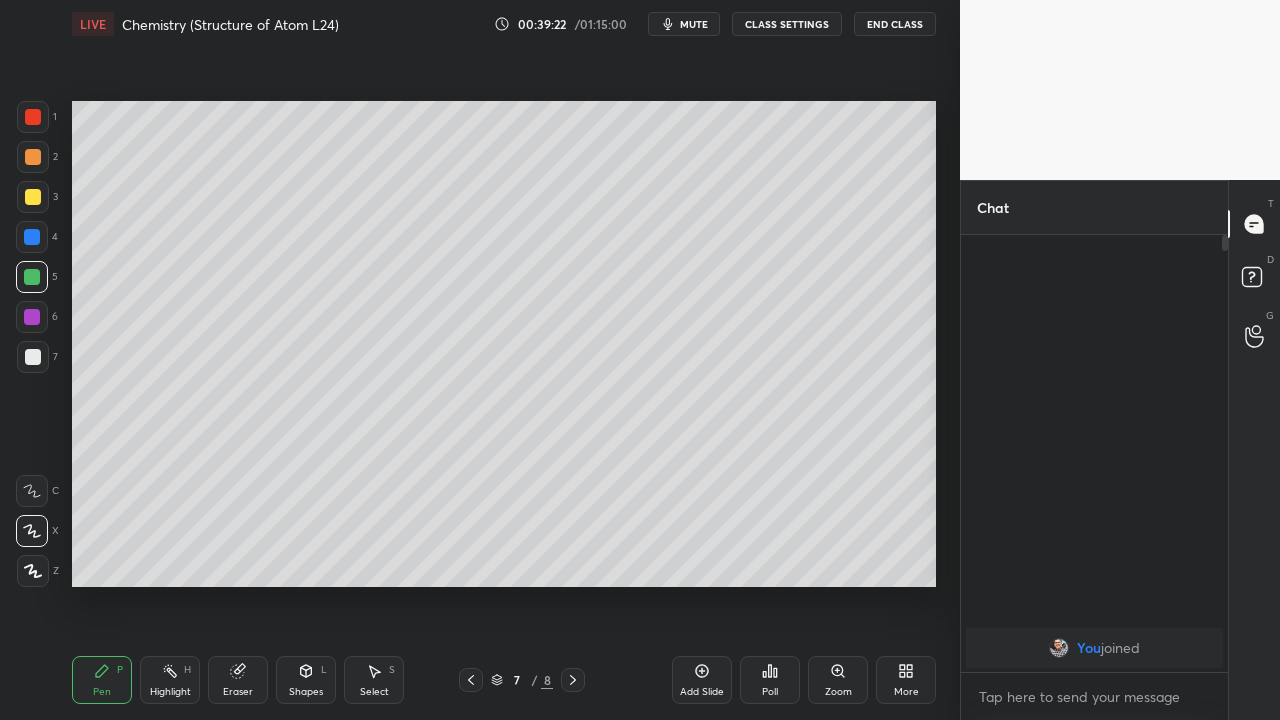 click at bounding box center (33, 197) 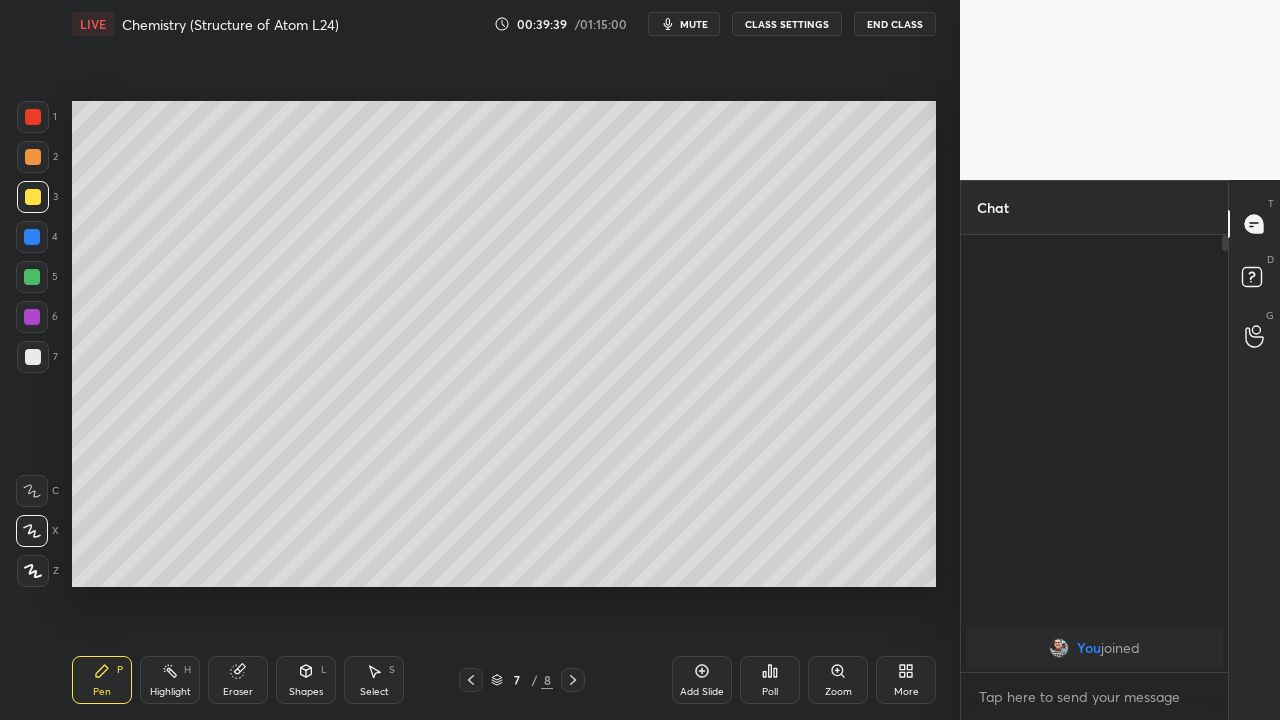 click at bounding box center [32, 277] 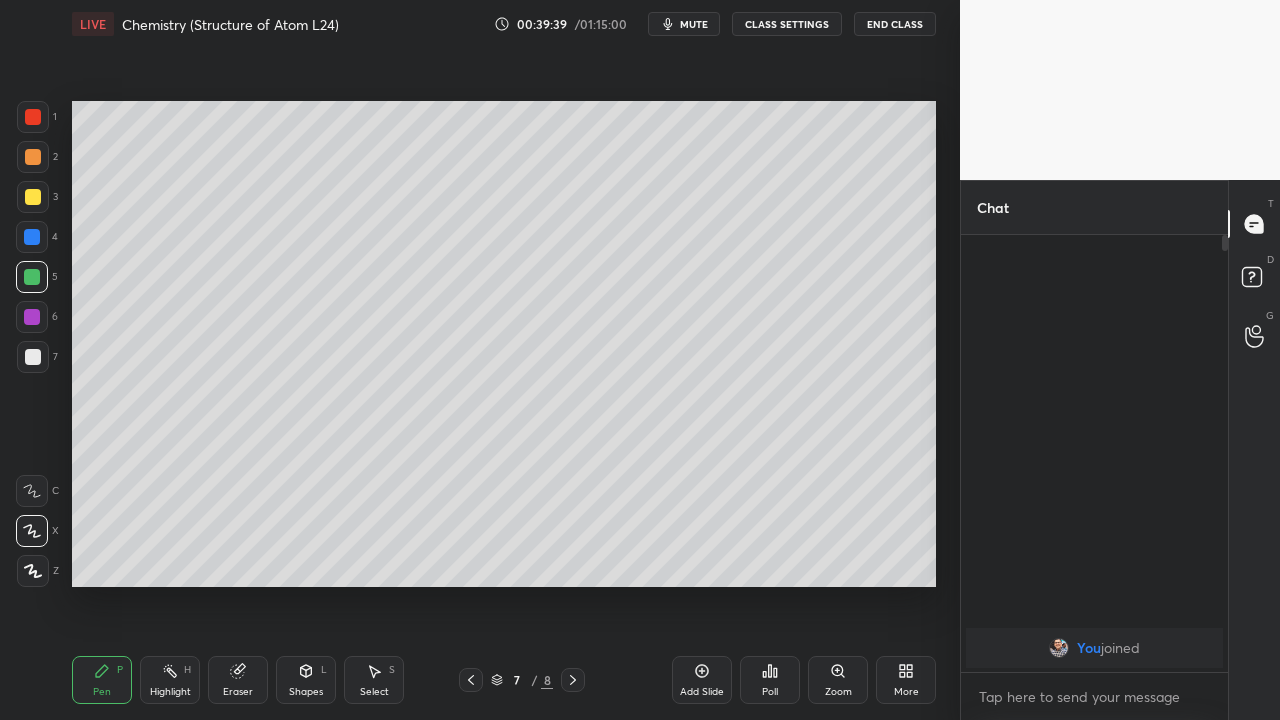 click at bounding box center (32, 277) 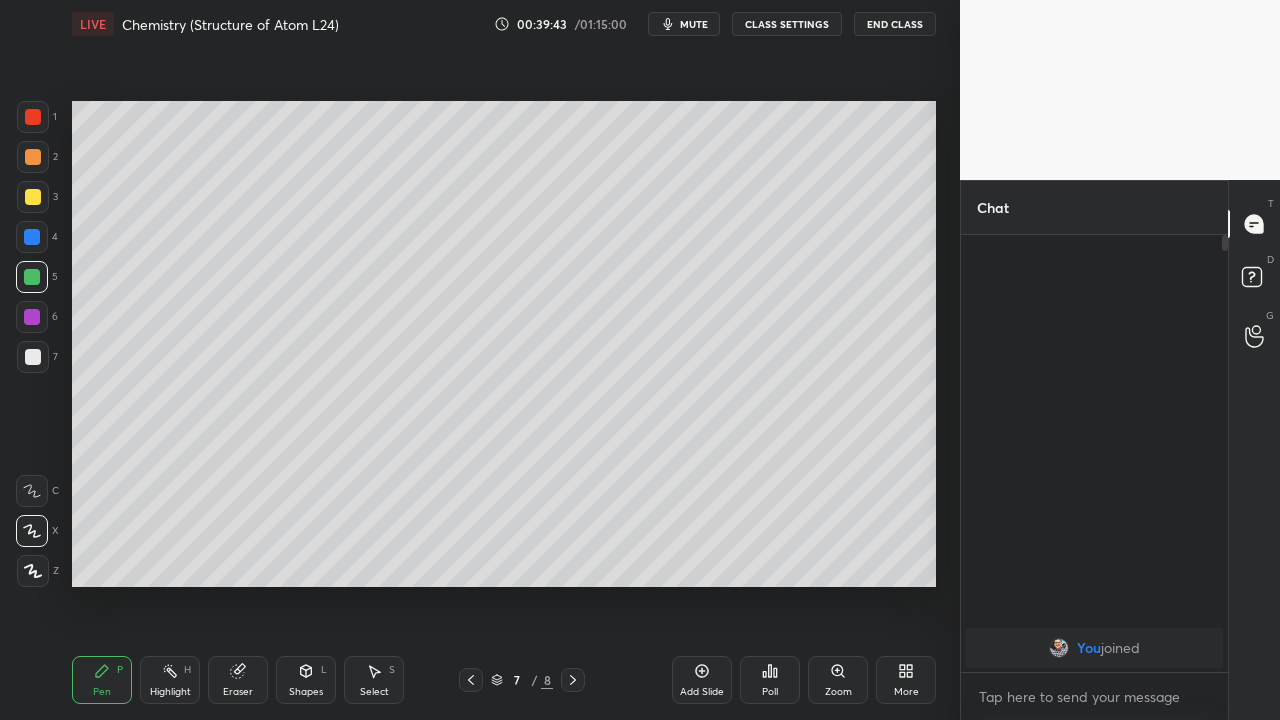 click at bounding box center (32, 237) 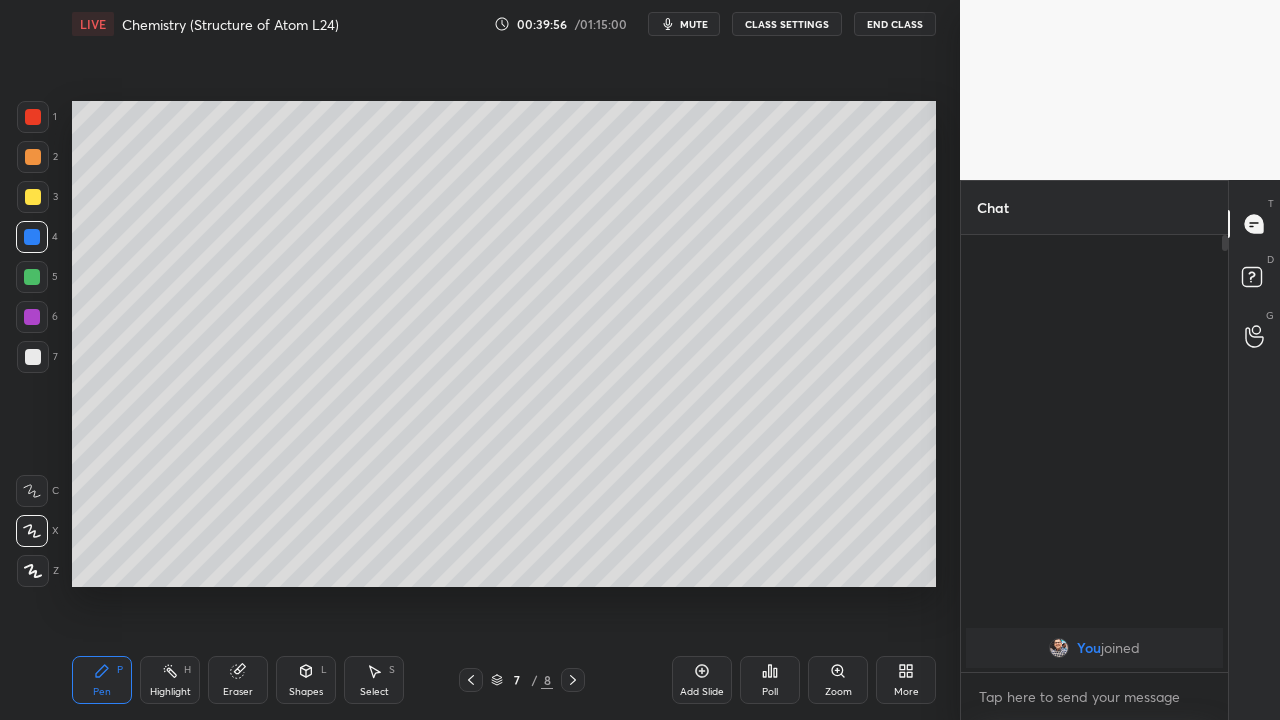 click on "Setting up your live class Poll for   secs No correct answer Start poll" at bounding box center [504, 344] 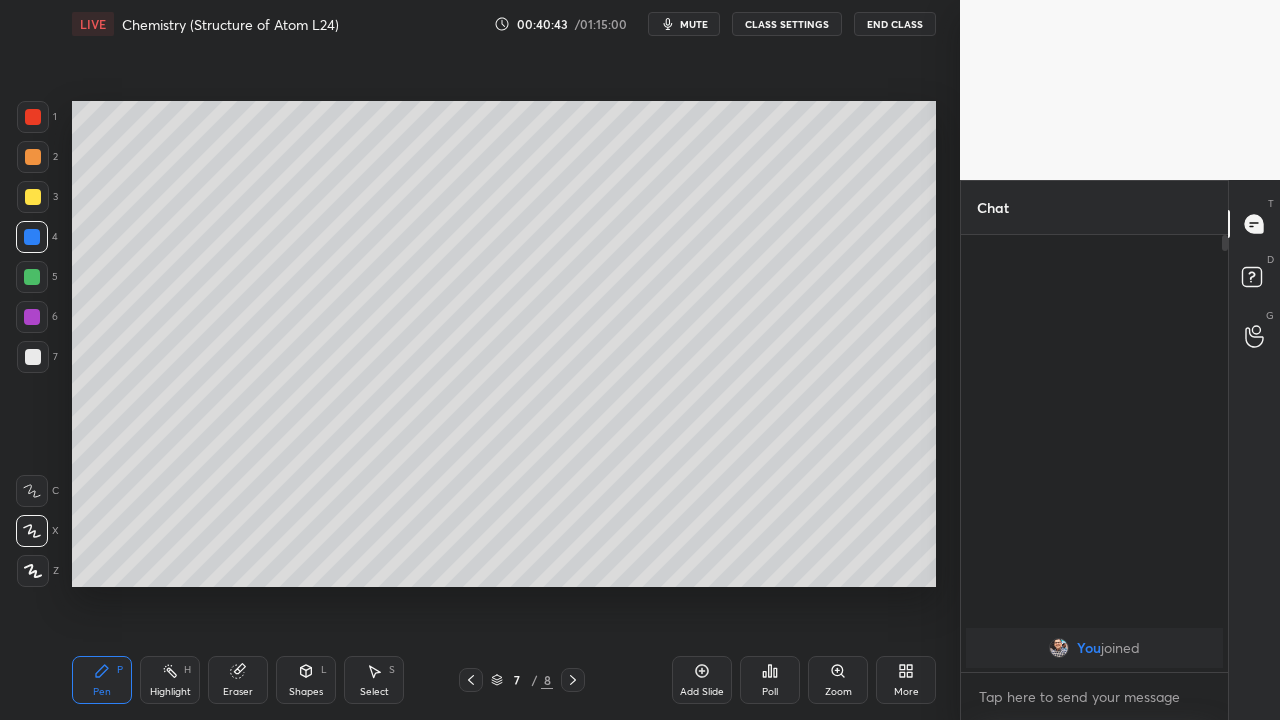 click on "Setting up your live class Poll for   secs No correct answer Start poll" at bounding box center [504, 344] 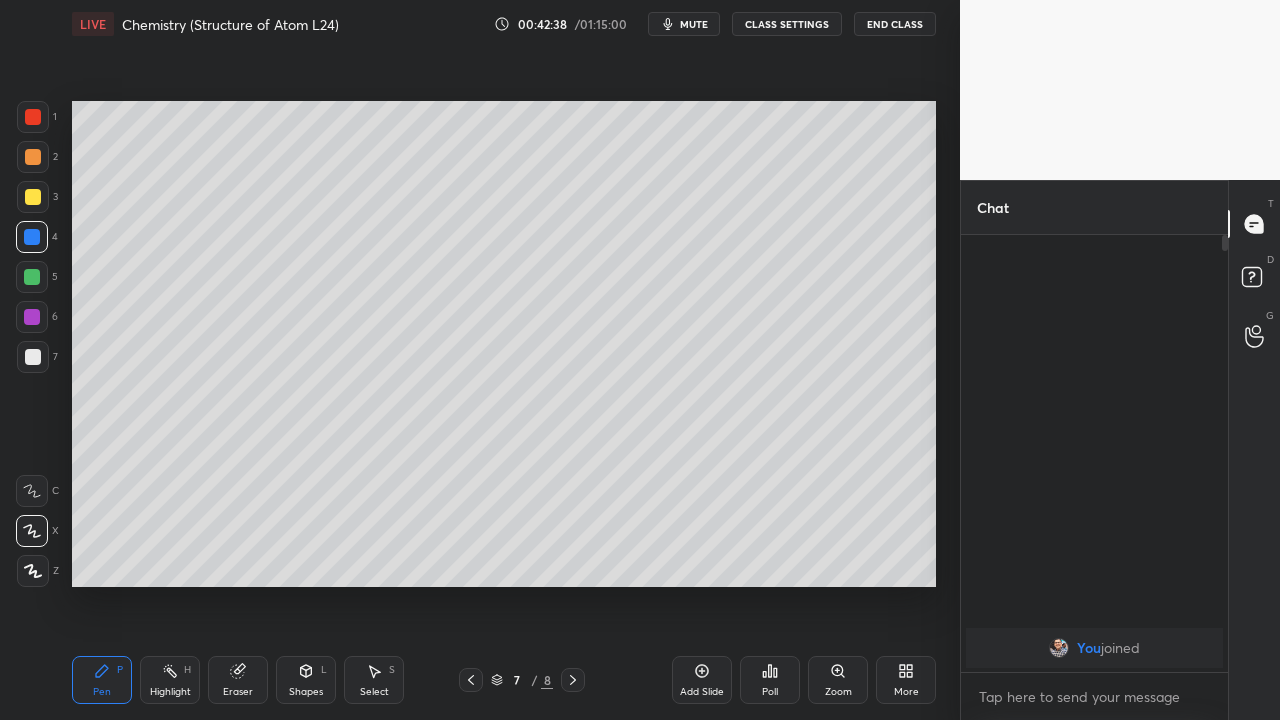 click at bounding box center [33, 197] 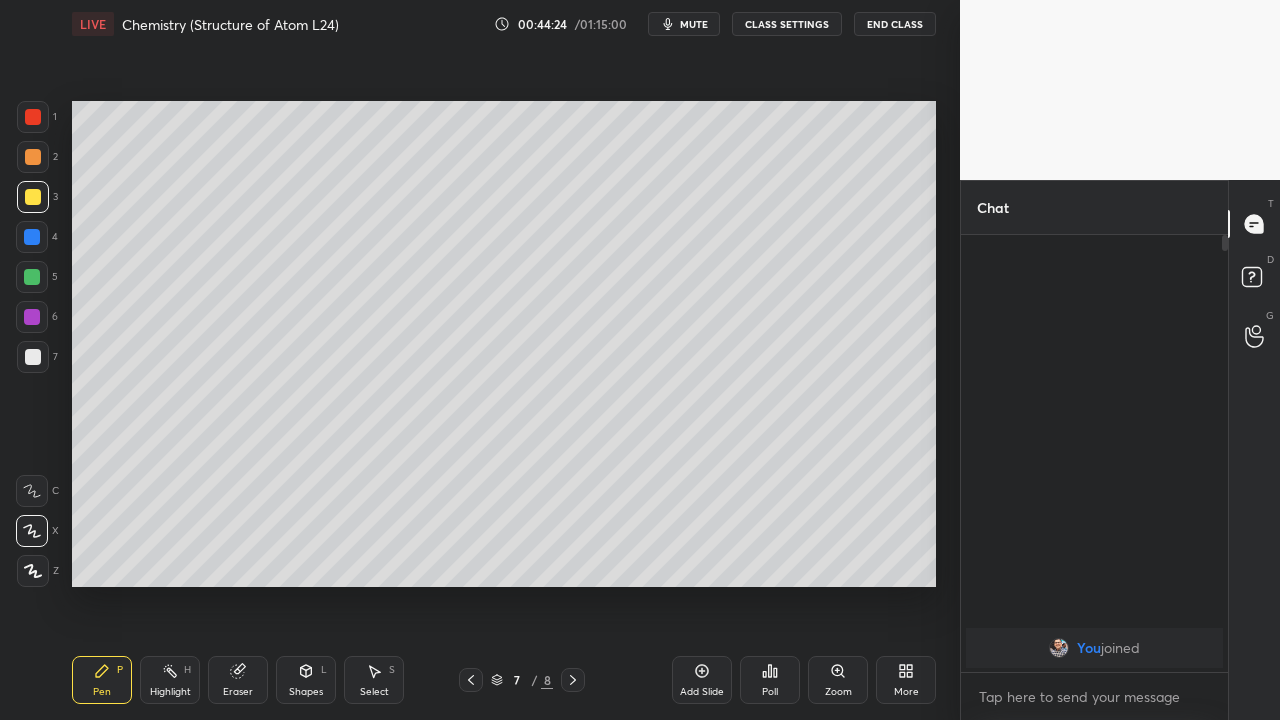 click at bounding box center [32, 277] 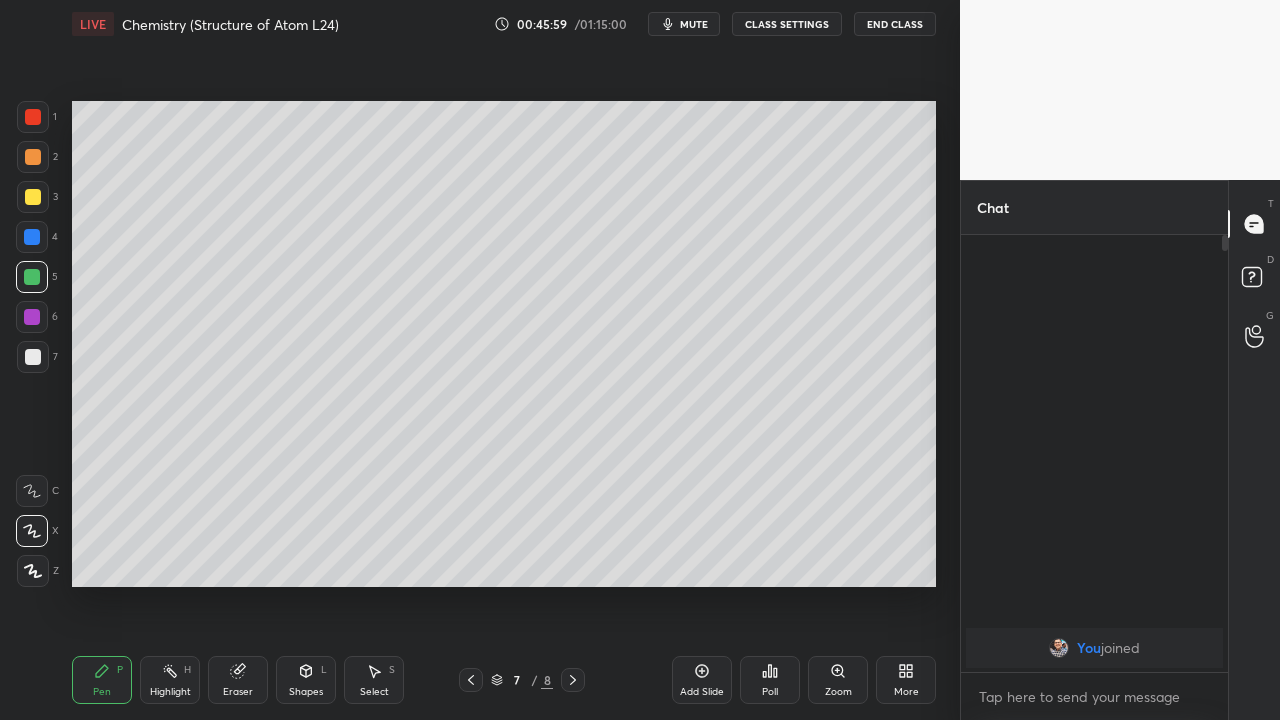click at bounding box center [32, 277] 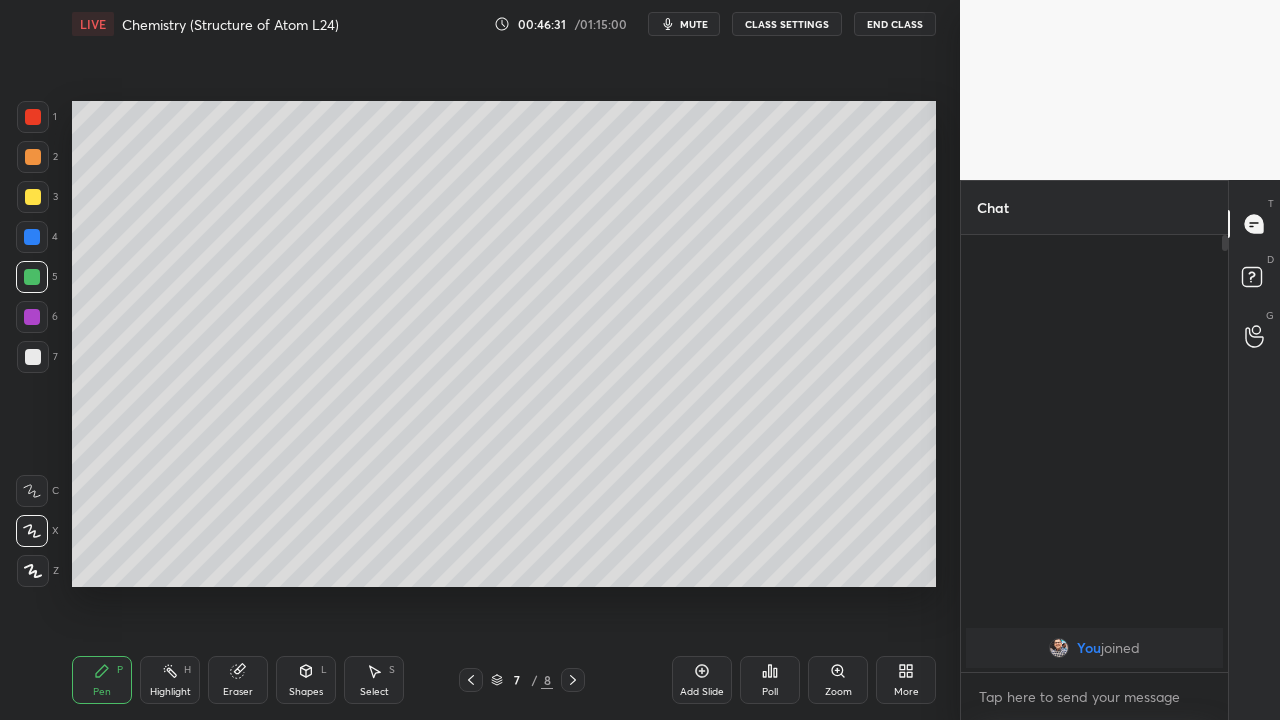 click at bounding box center (33, 197) 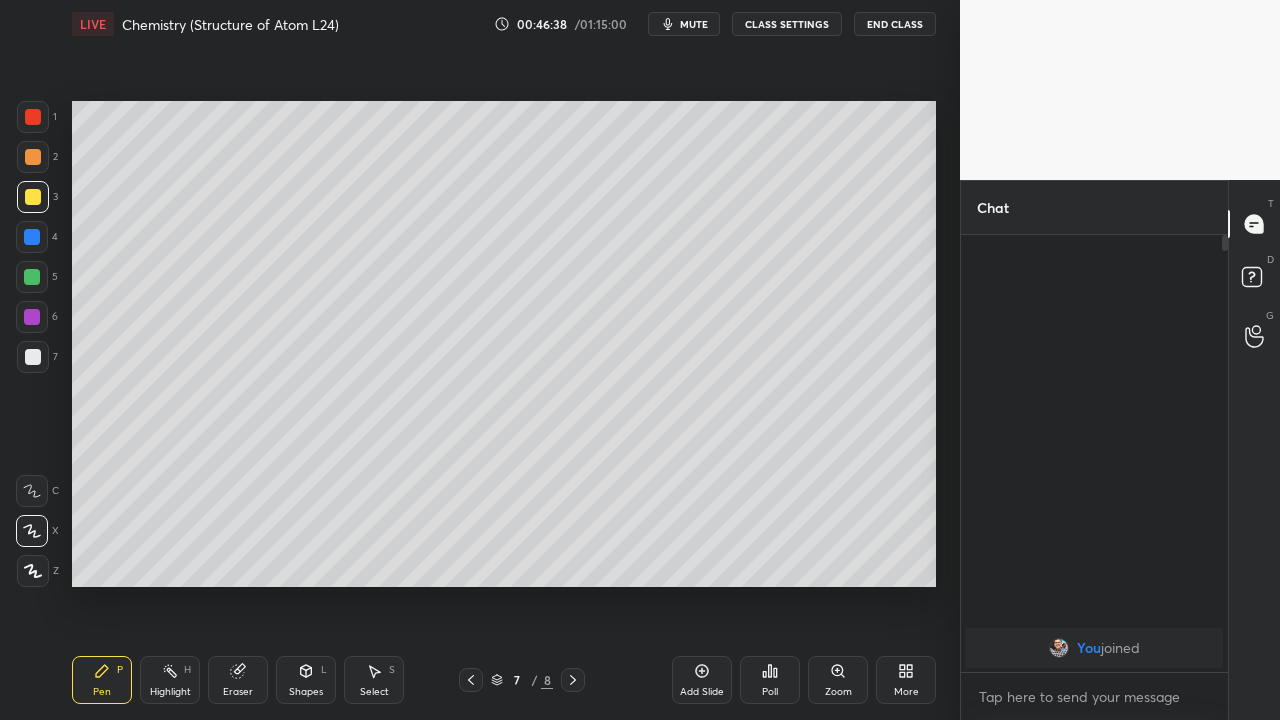 click at bounding box center [32, 277] 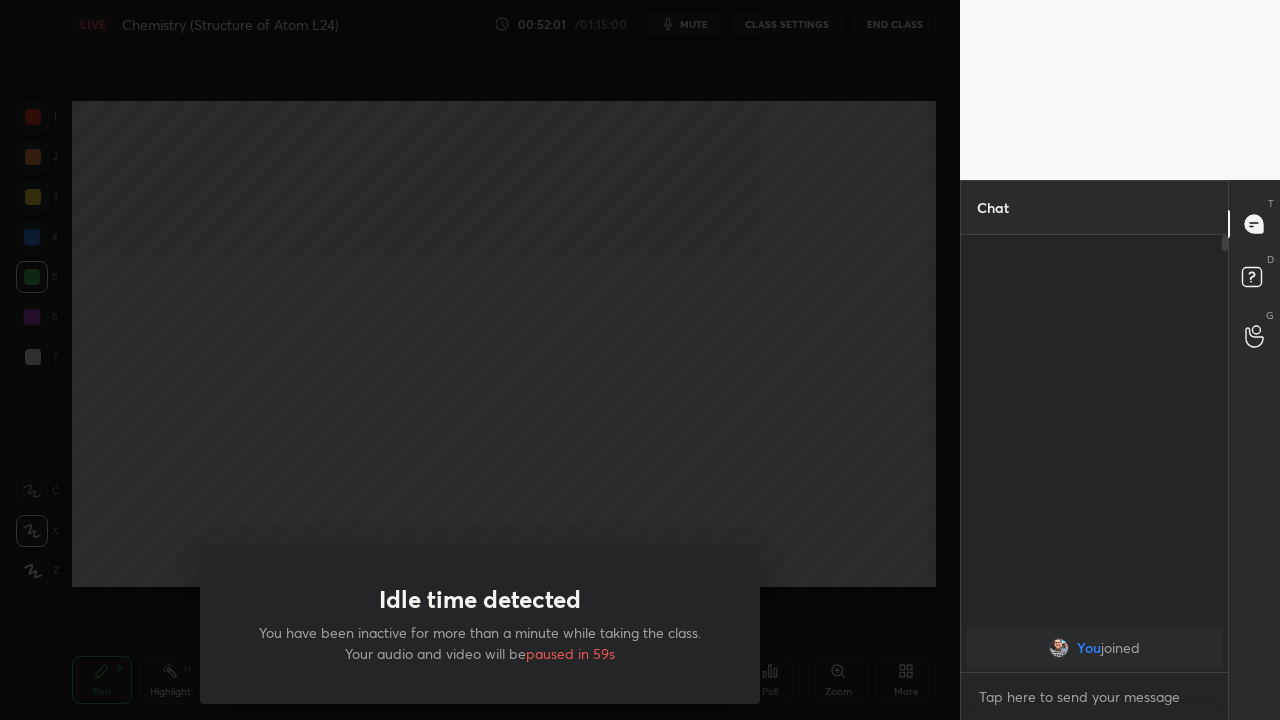click on "Idle time detected You have been inactive for more than a minute while taking the class. Your audio and video will be  paused in 59s" at bounding box center [480, 360] 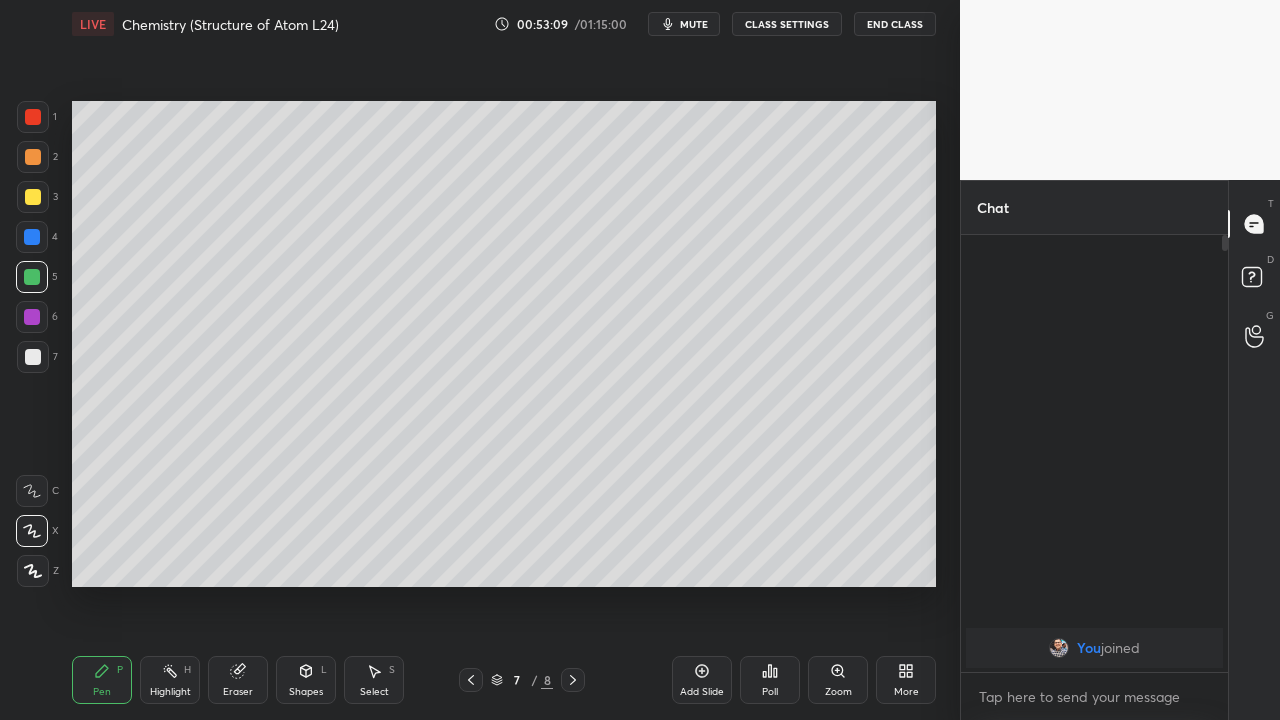 click on "Add Slide" at bounding box center [702, 692] 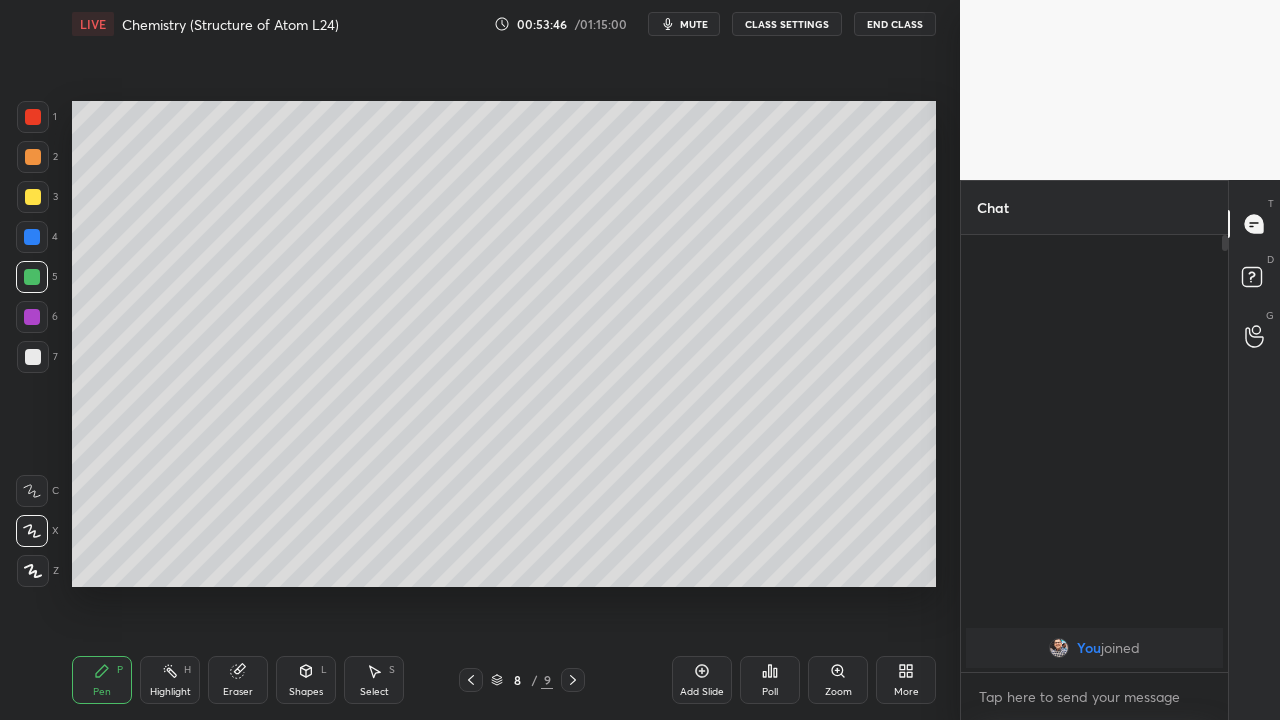 click at bounding box center [33, 197] 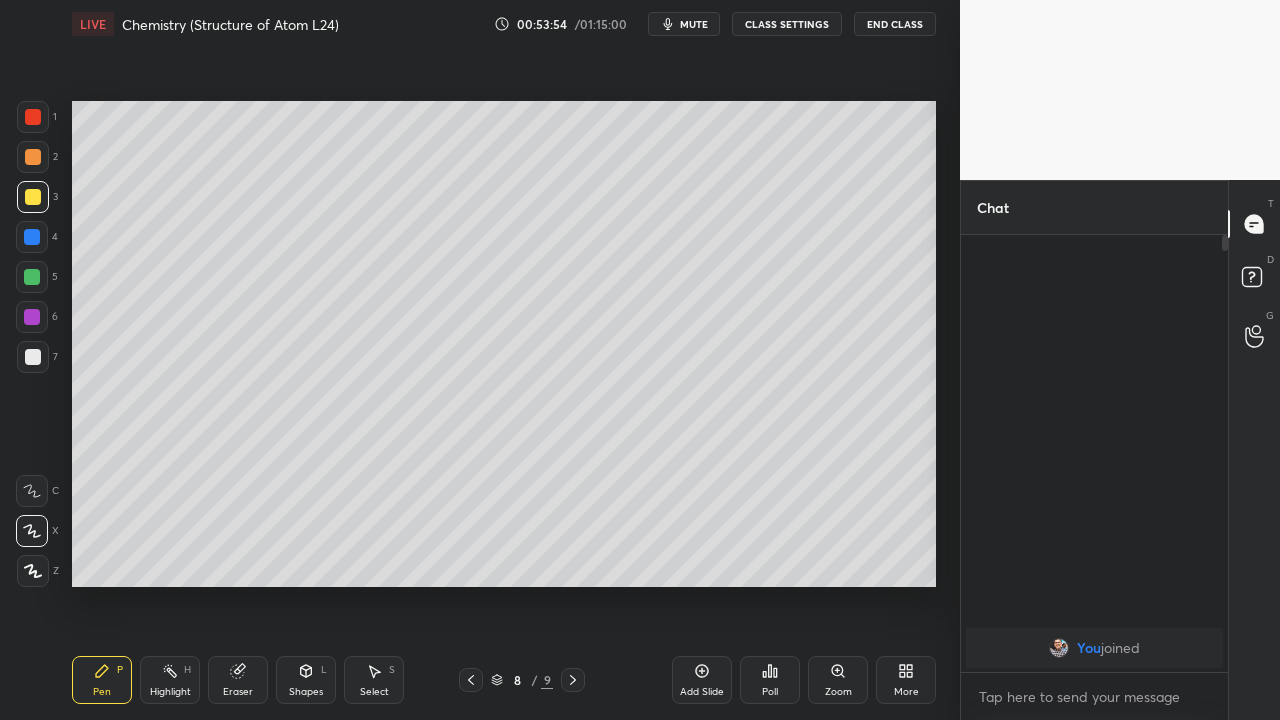 click on "Eraser" at bounding box center (238, 692) 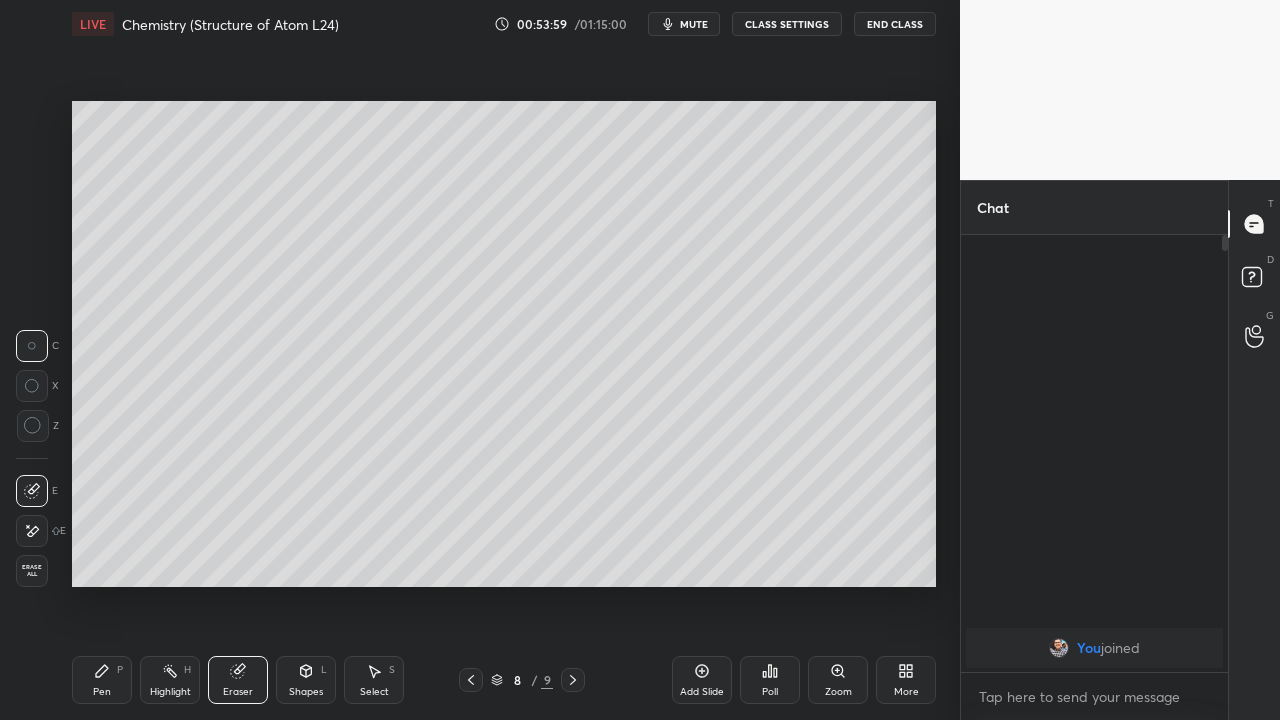 click on "Pen" at bounding box center (102, 692) 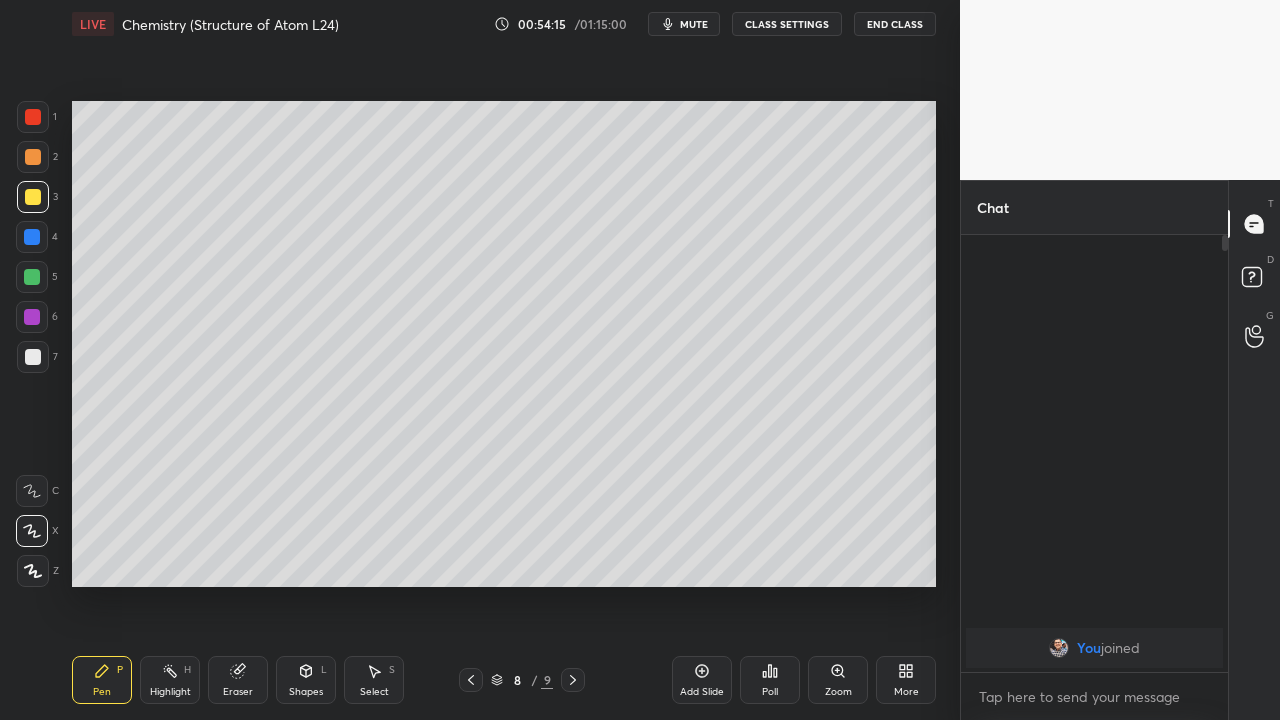 click on "Eraser" at bounding box center (238, 692) 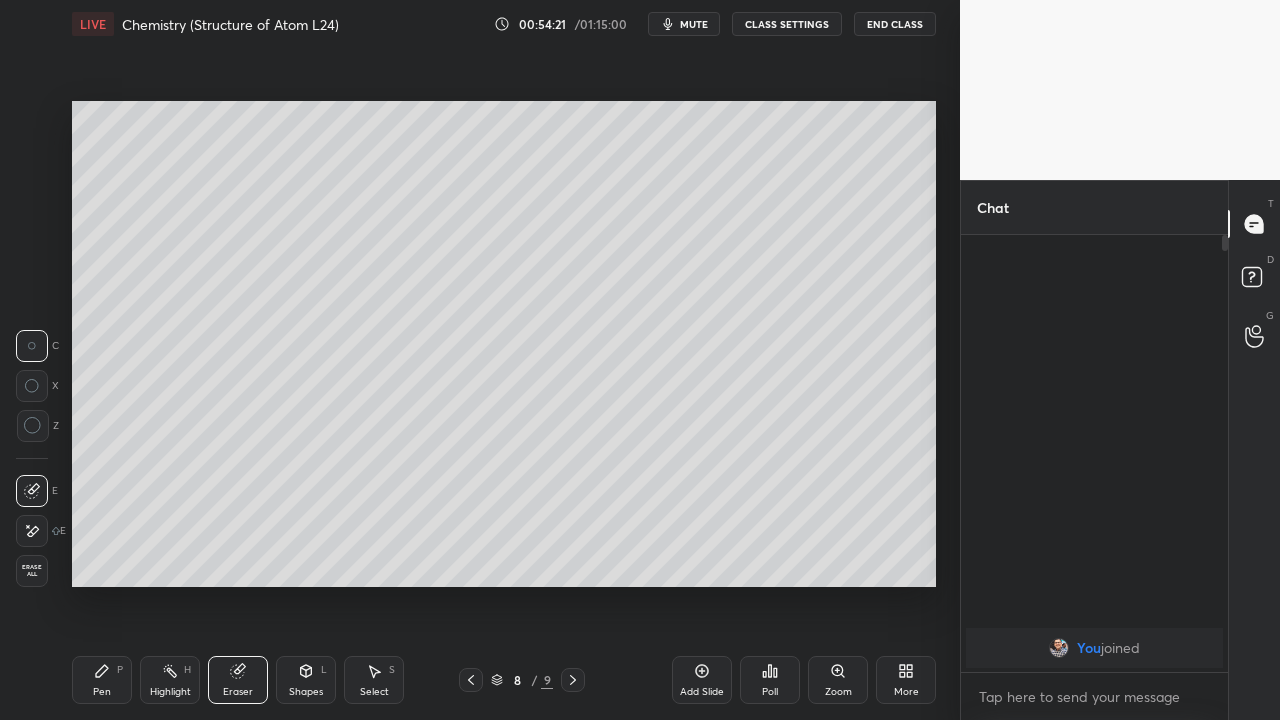 click on "Pen P" at bounding box center (102, 680) 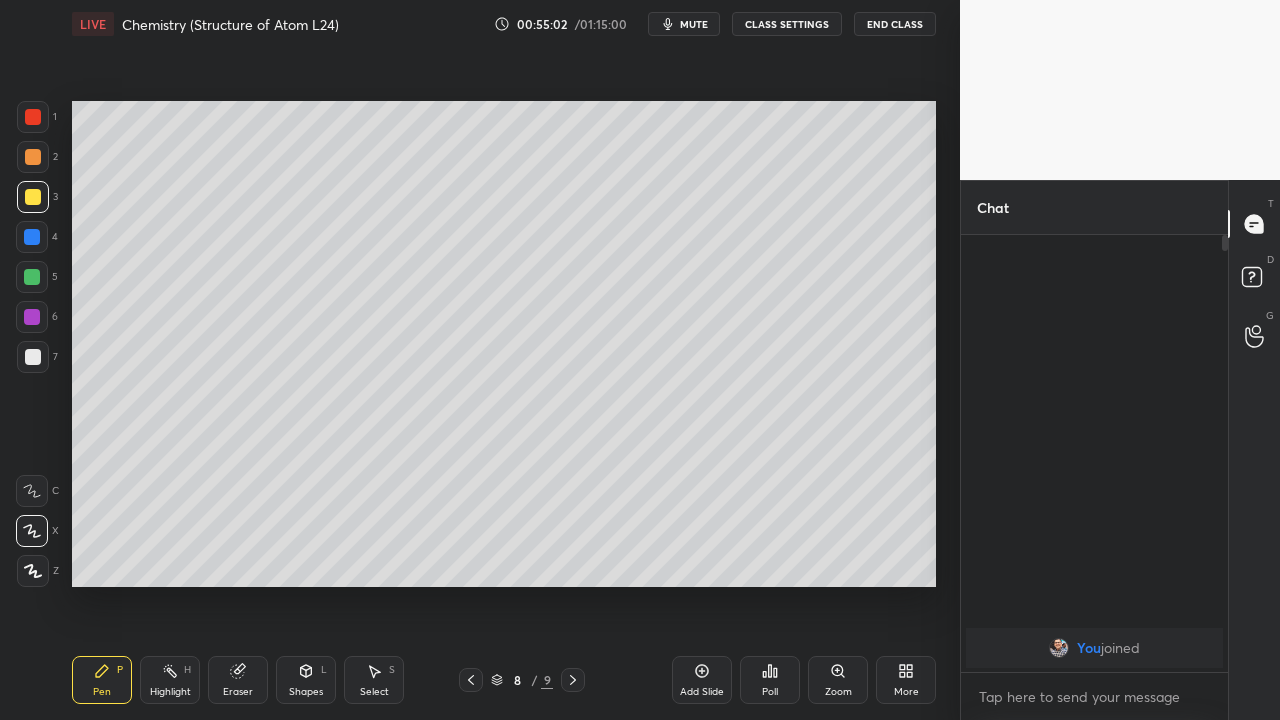 click at bounding box center [33, 357] 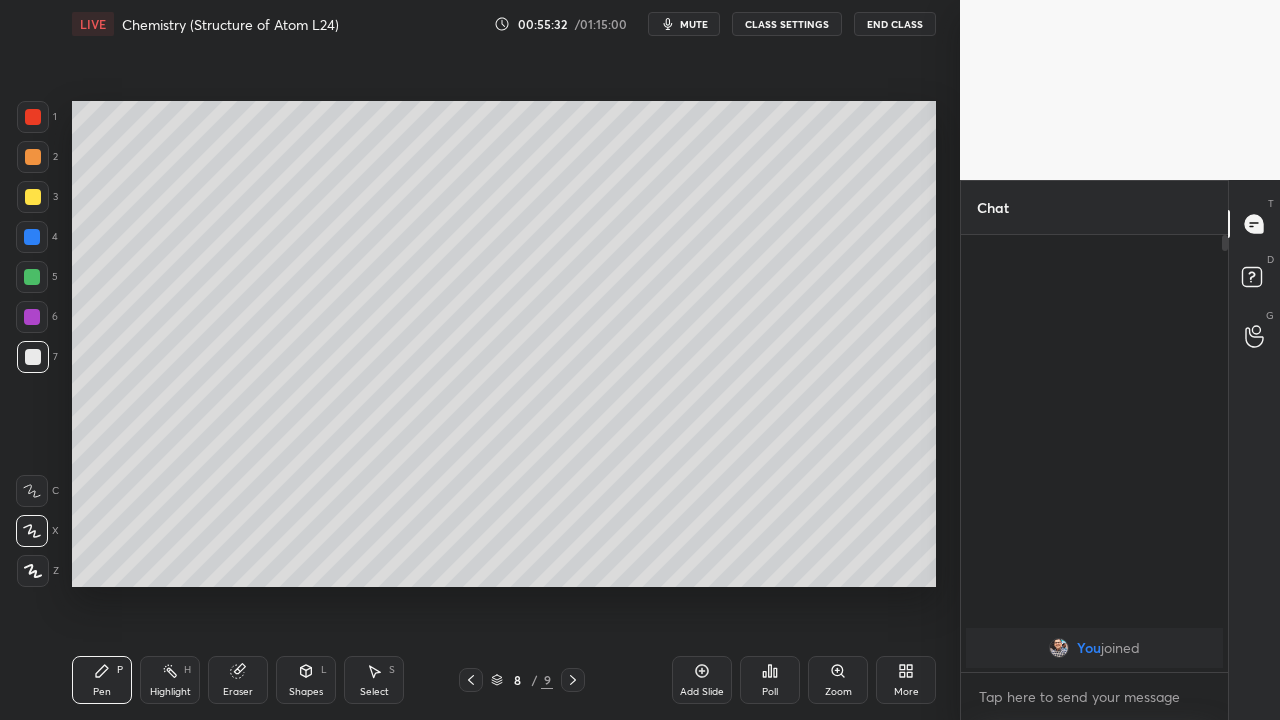 click at bounding box center [32, 277] 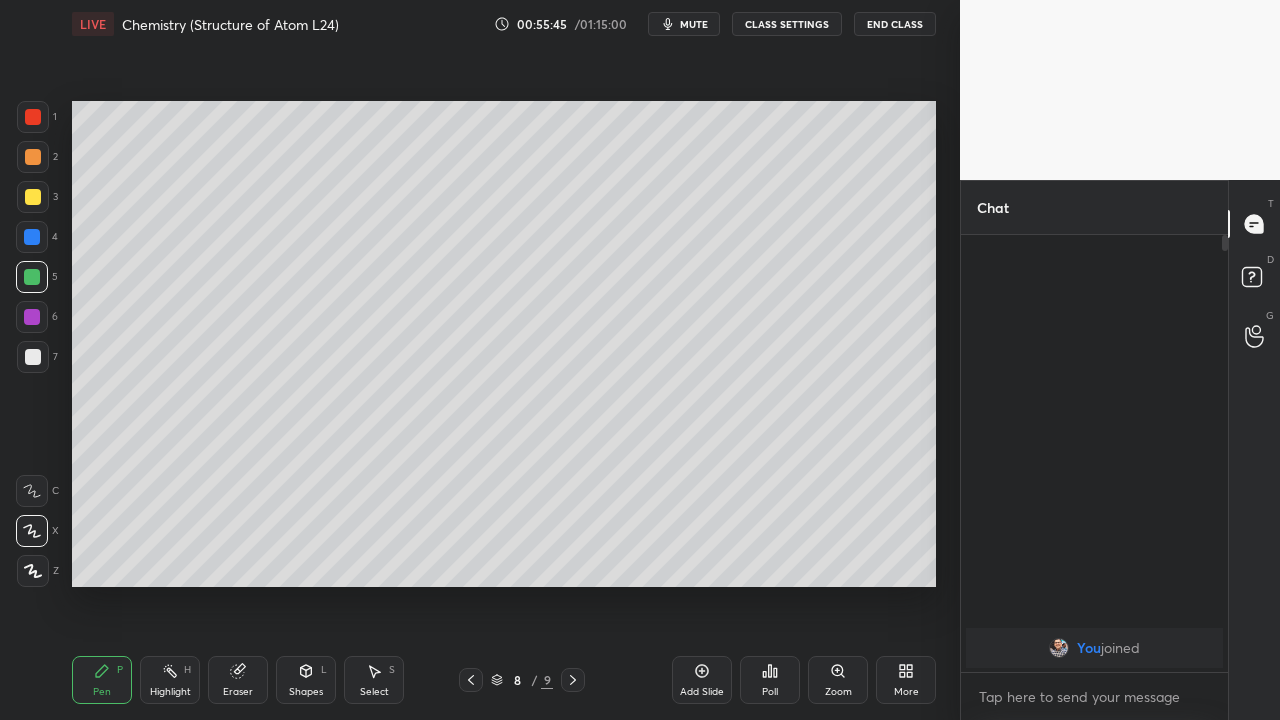 click on "Eraser" at bounding box center (238, 692) 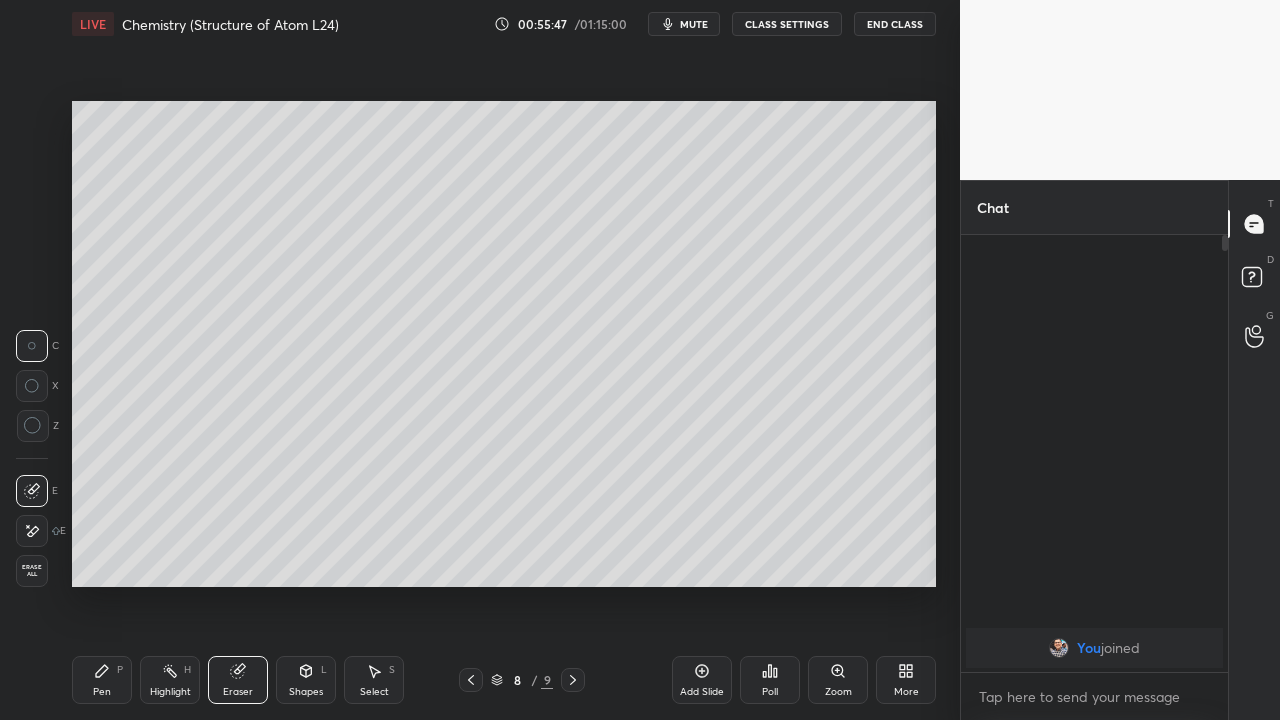 click on "Pen P" at bounding box center (102, 680) 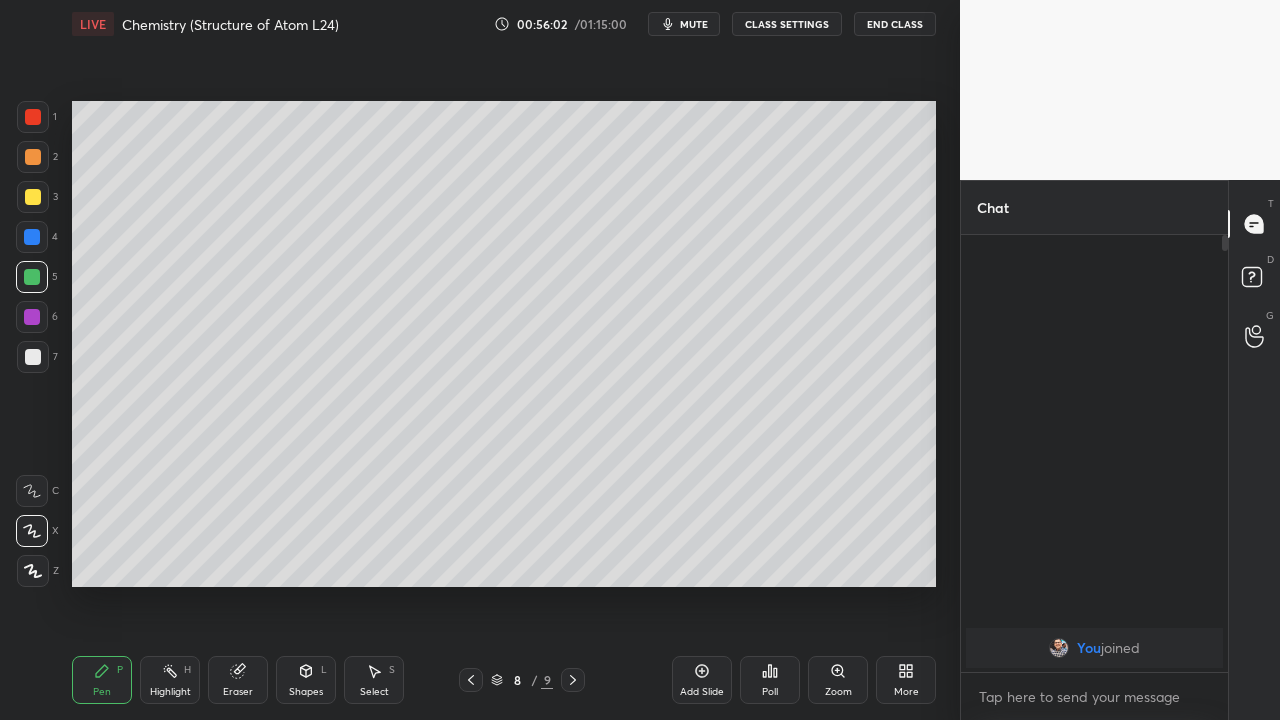 click at bounding box center [33, 197] 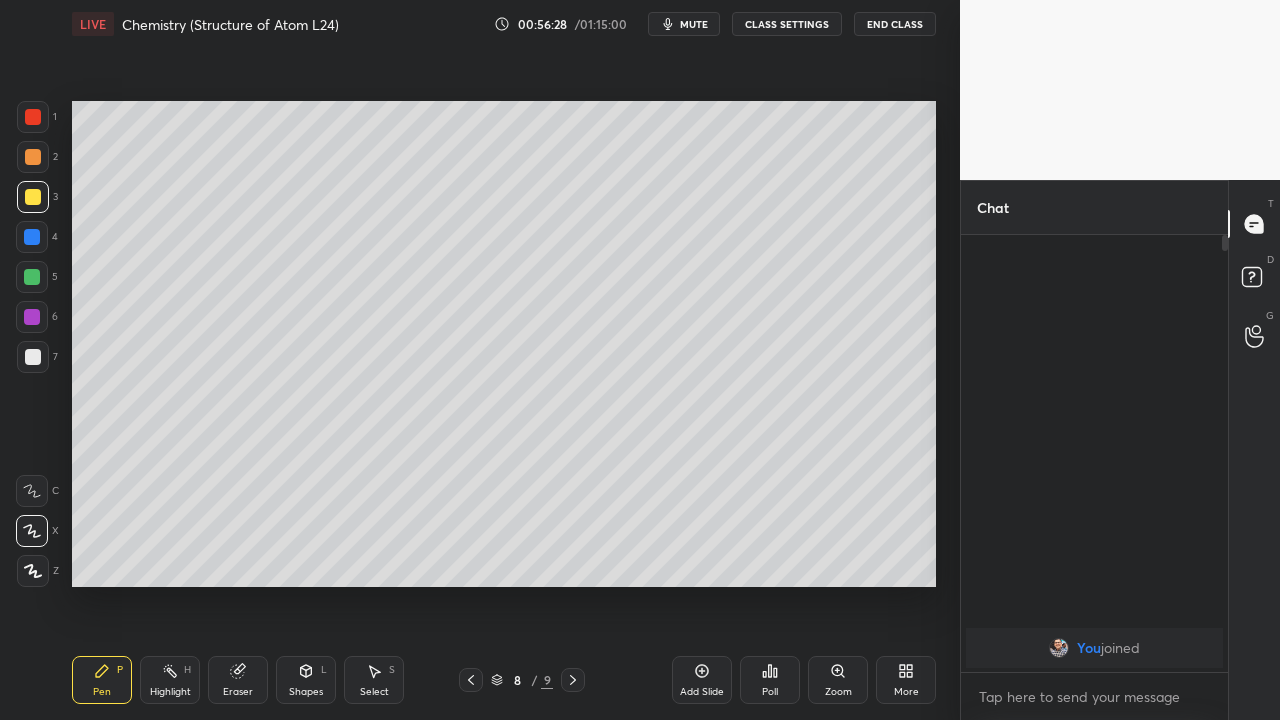click 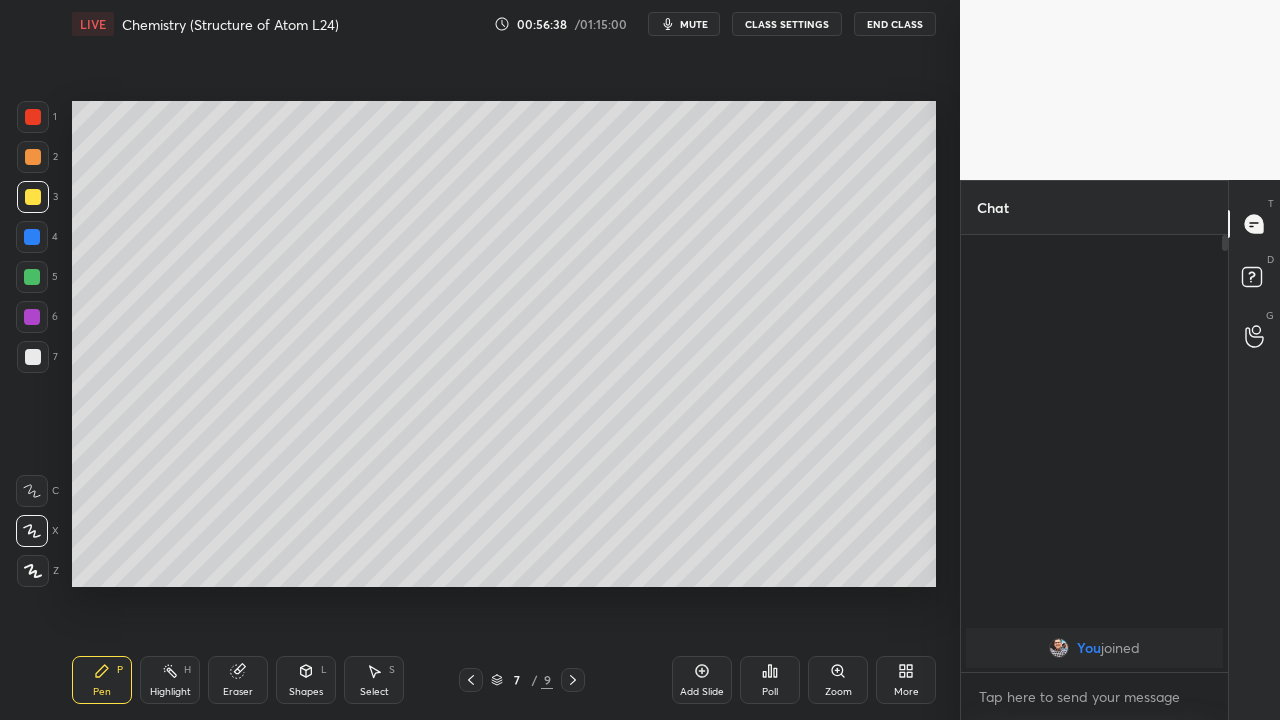 click 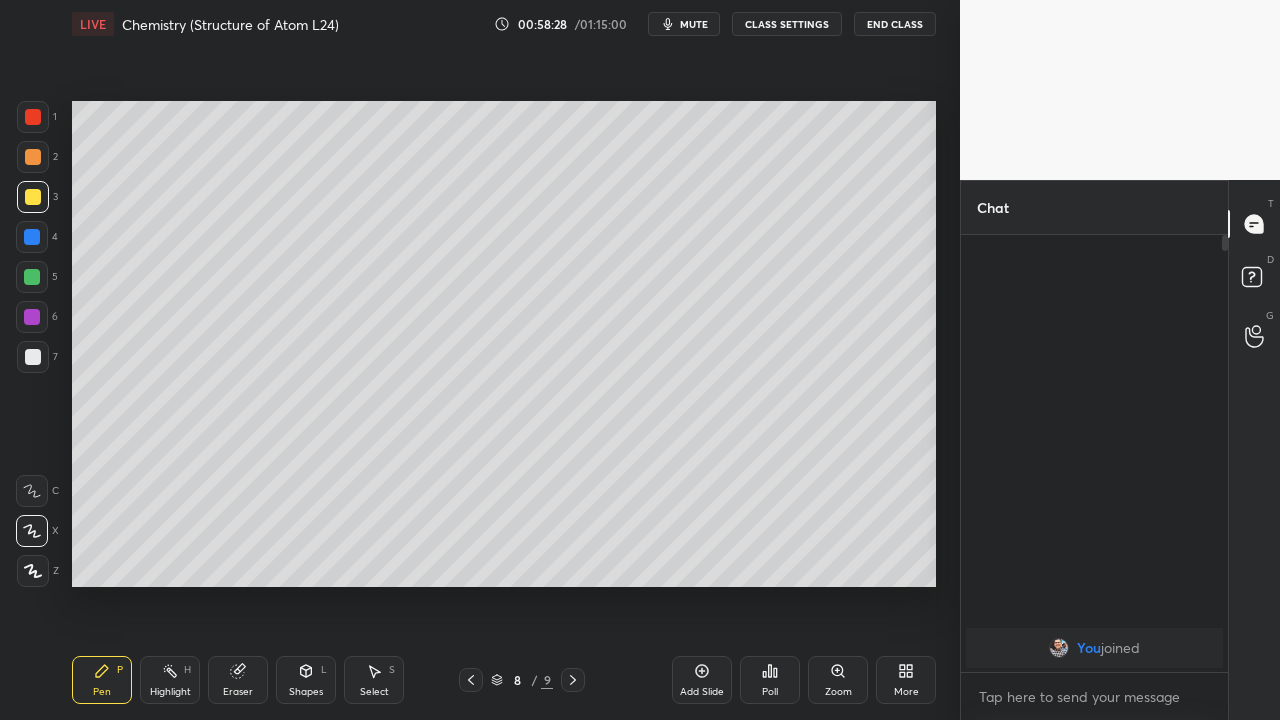 click 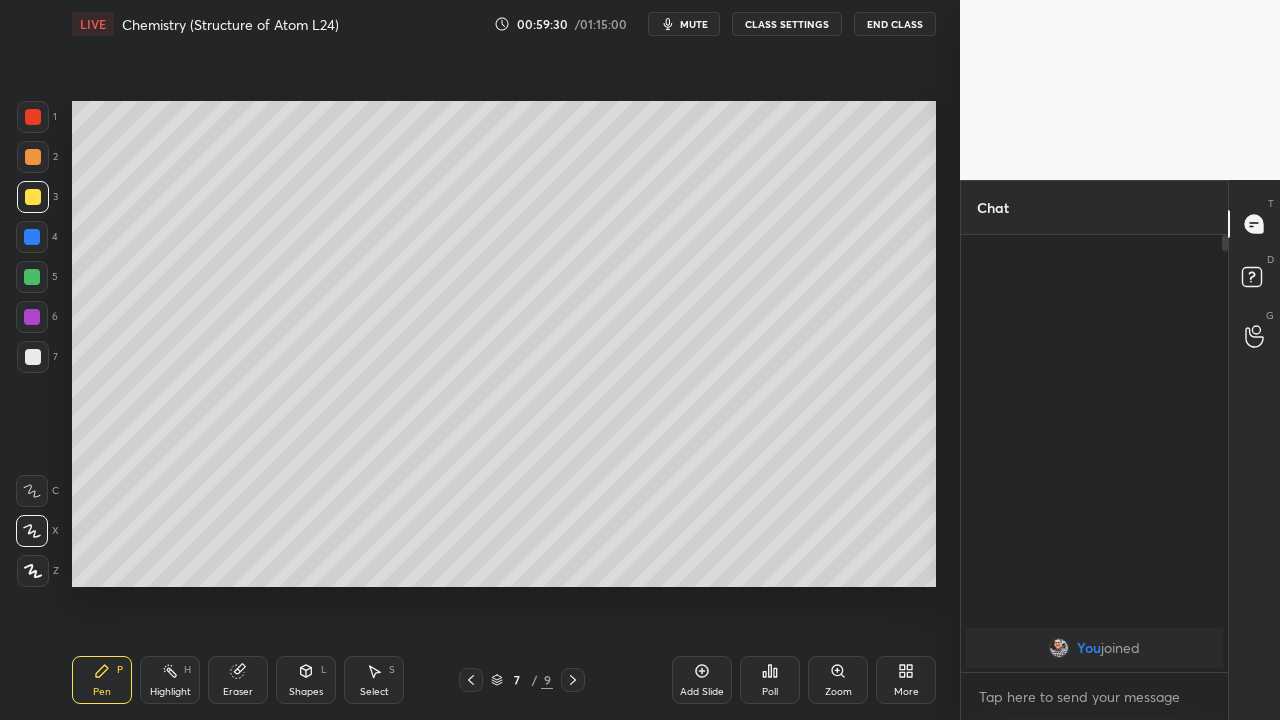 click 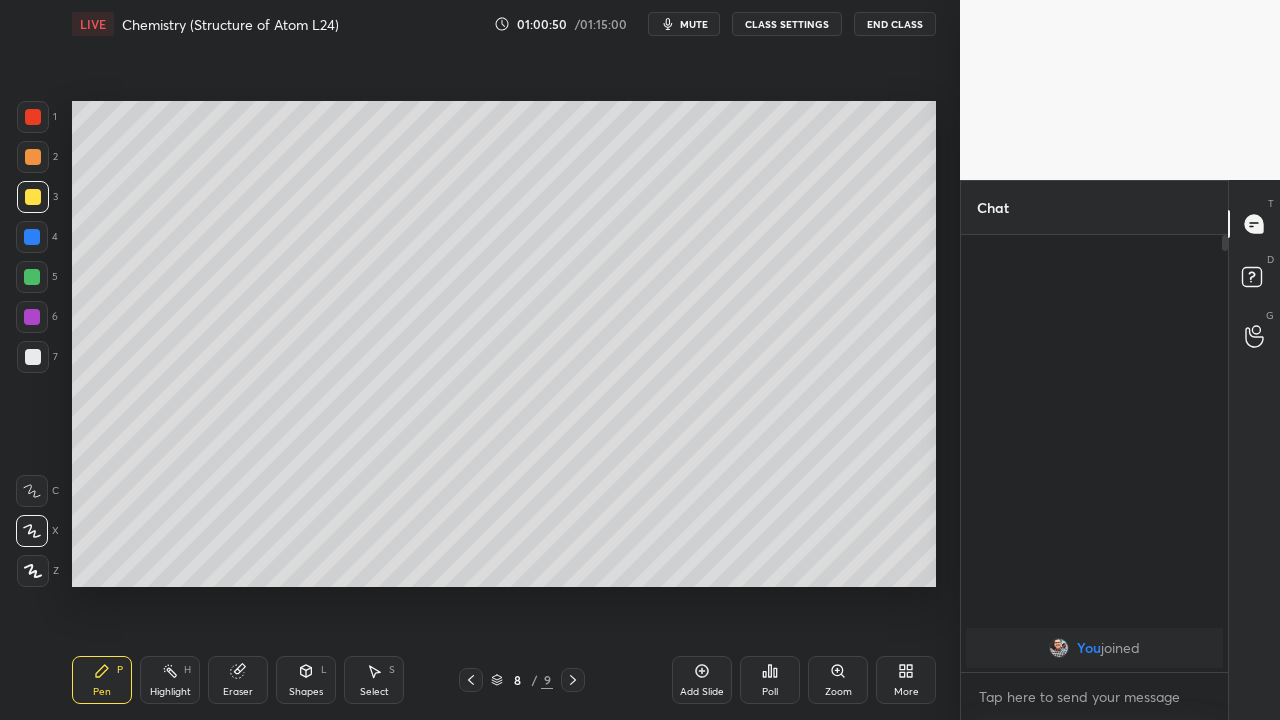 click on "End Class" at bounding box center [895, 24] 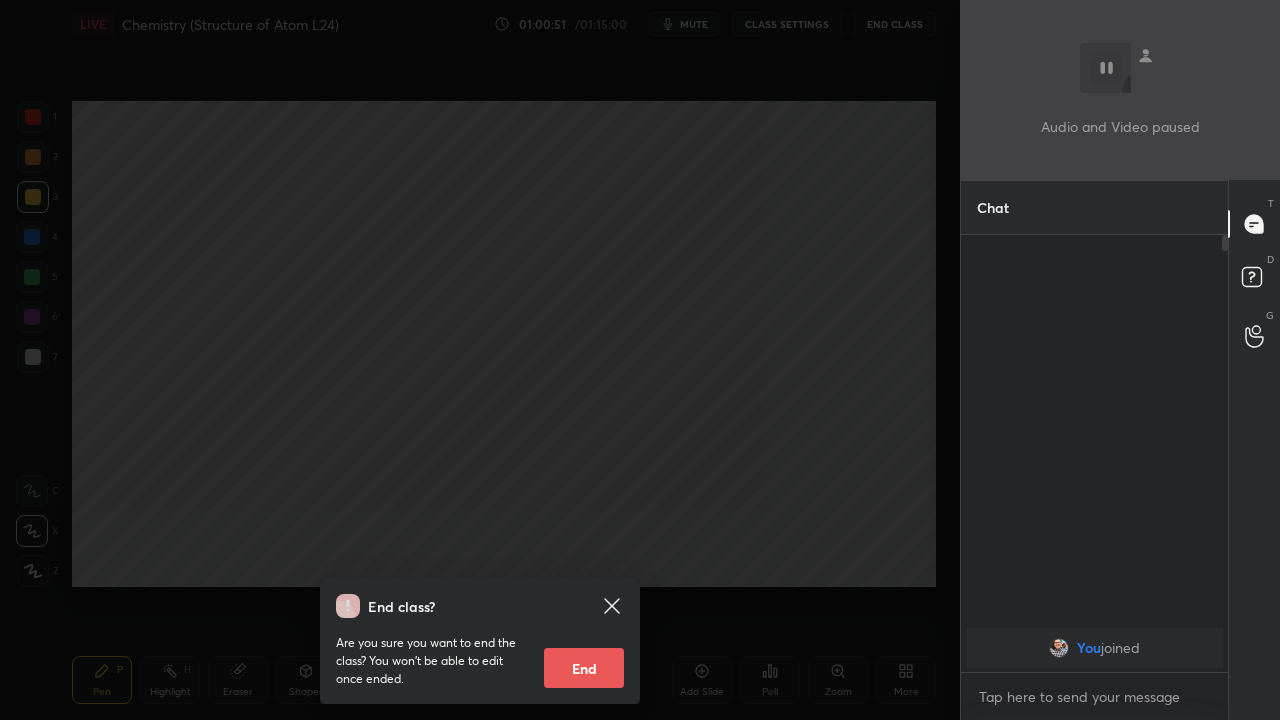 click on "End" at bounding box center (584, 668) 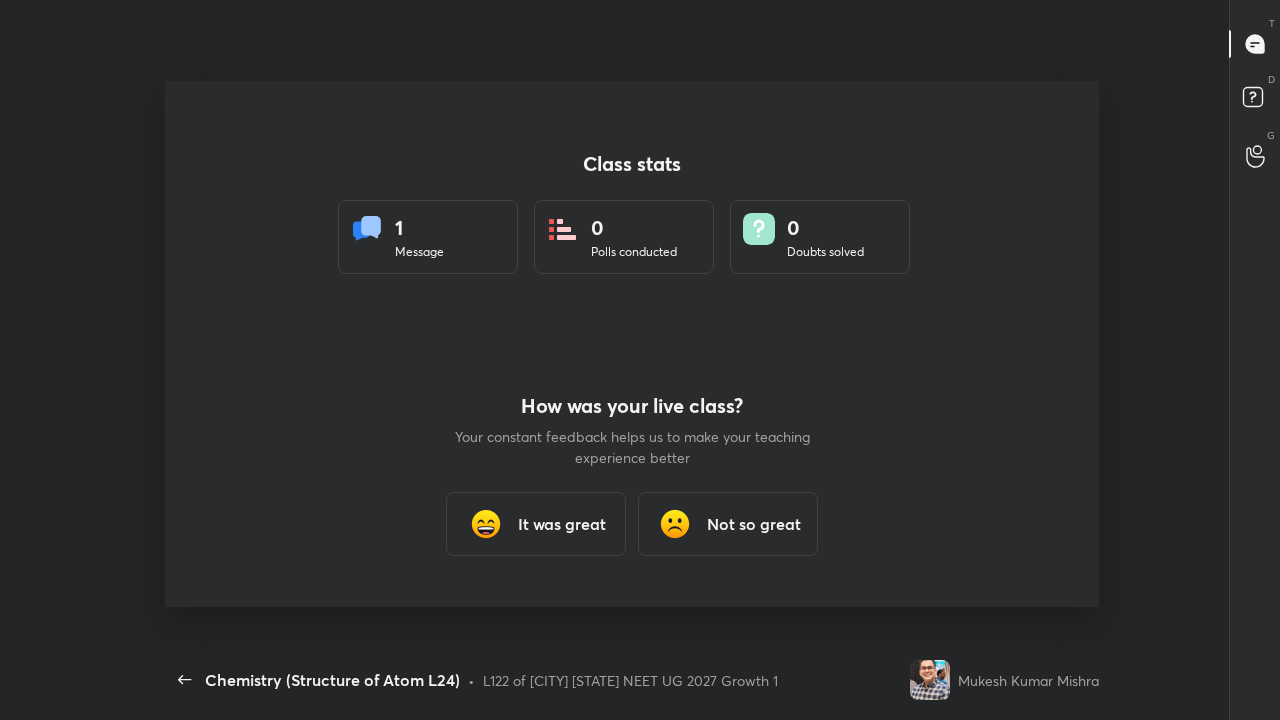 scroll, scrollTop: 99408, scrollLeft: 98783, axis: both 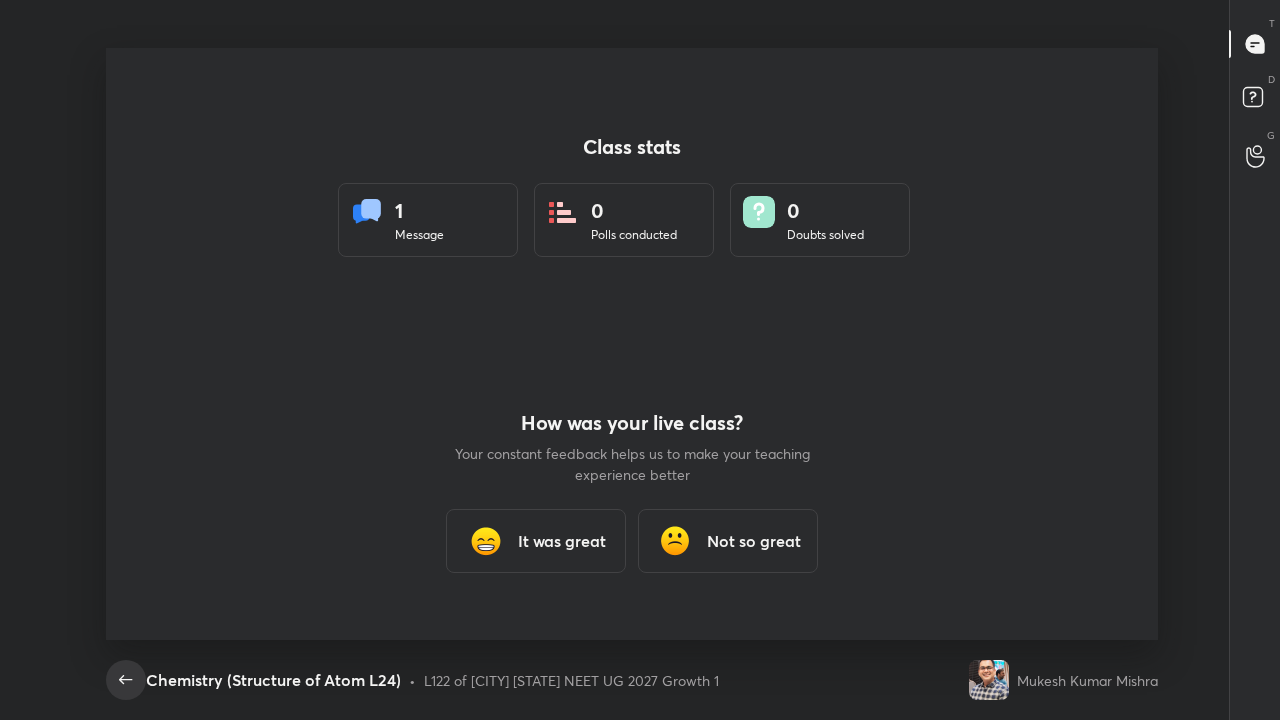 click 